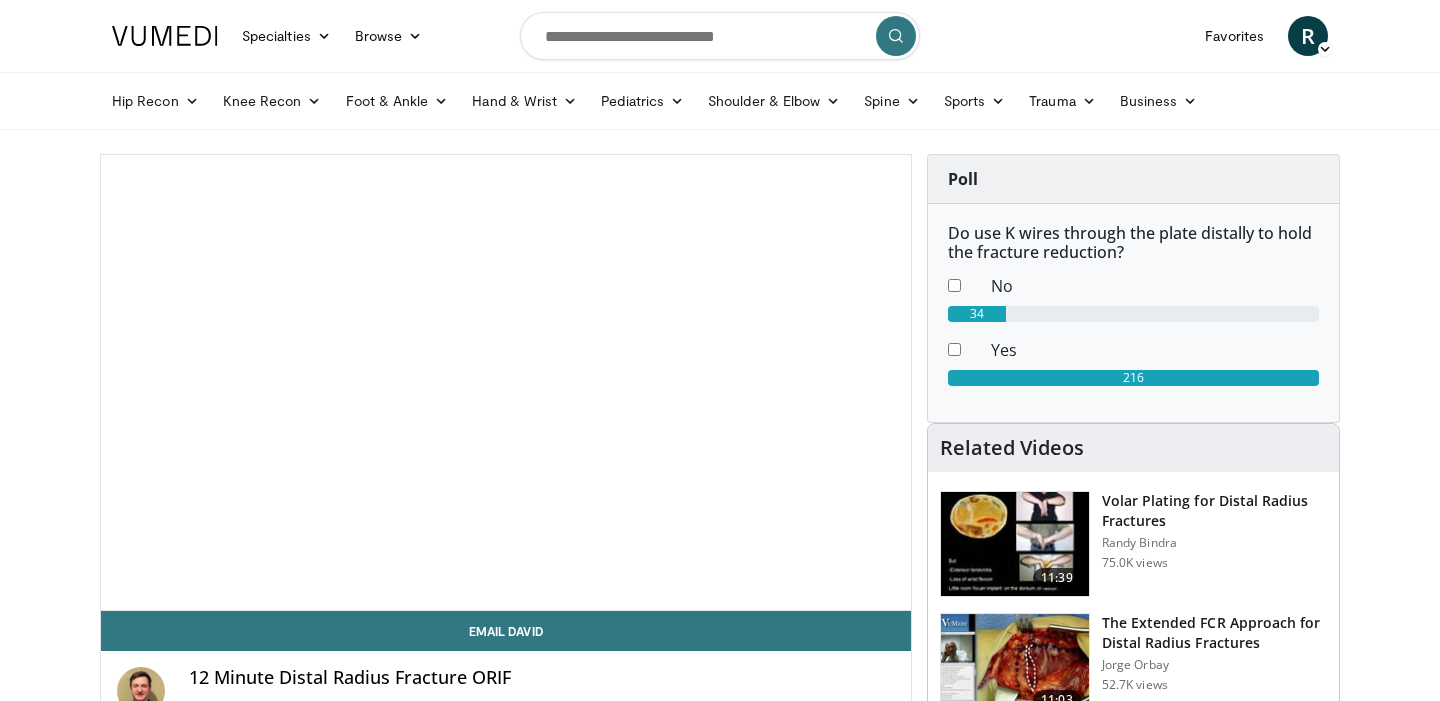 scroll, scrollTop: 791, scrollLeft: 0, axis: vertical 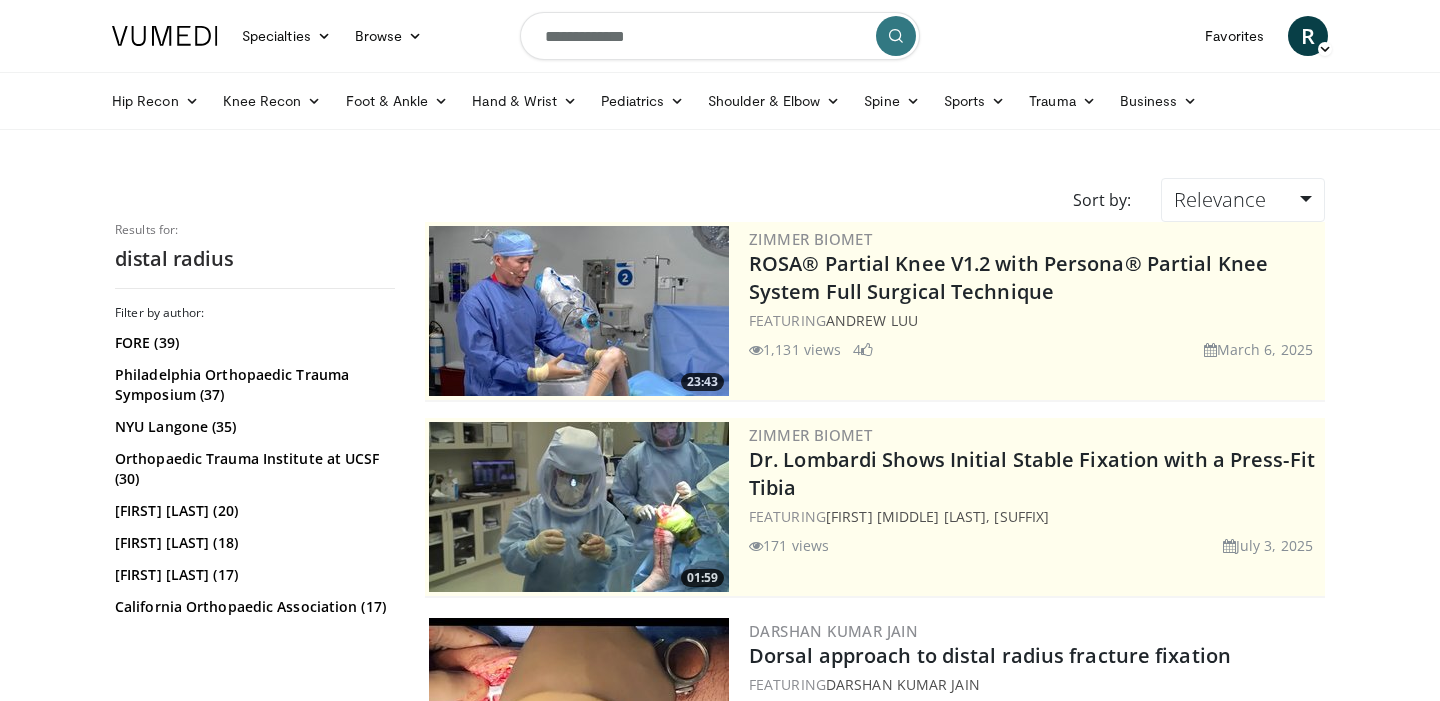 click on "**********" at bounding box center (720, 36) 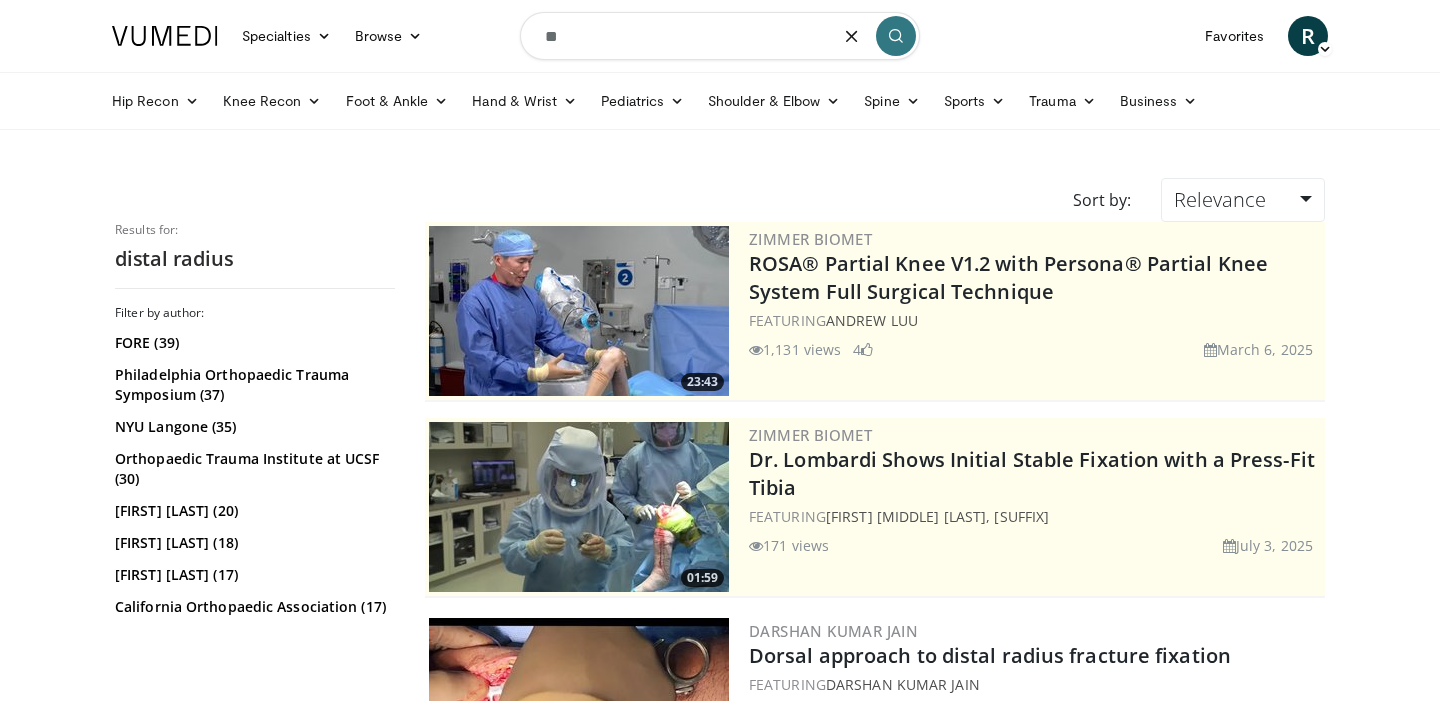 type on "*" 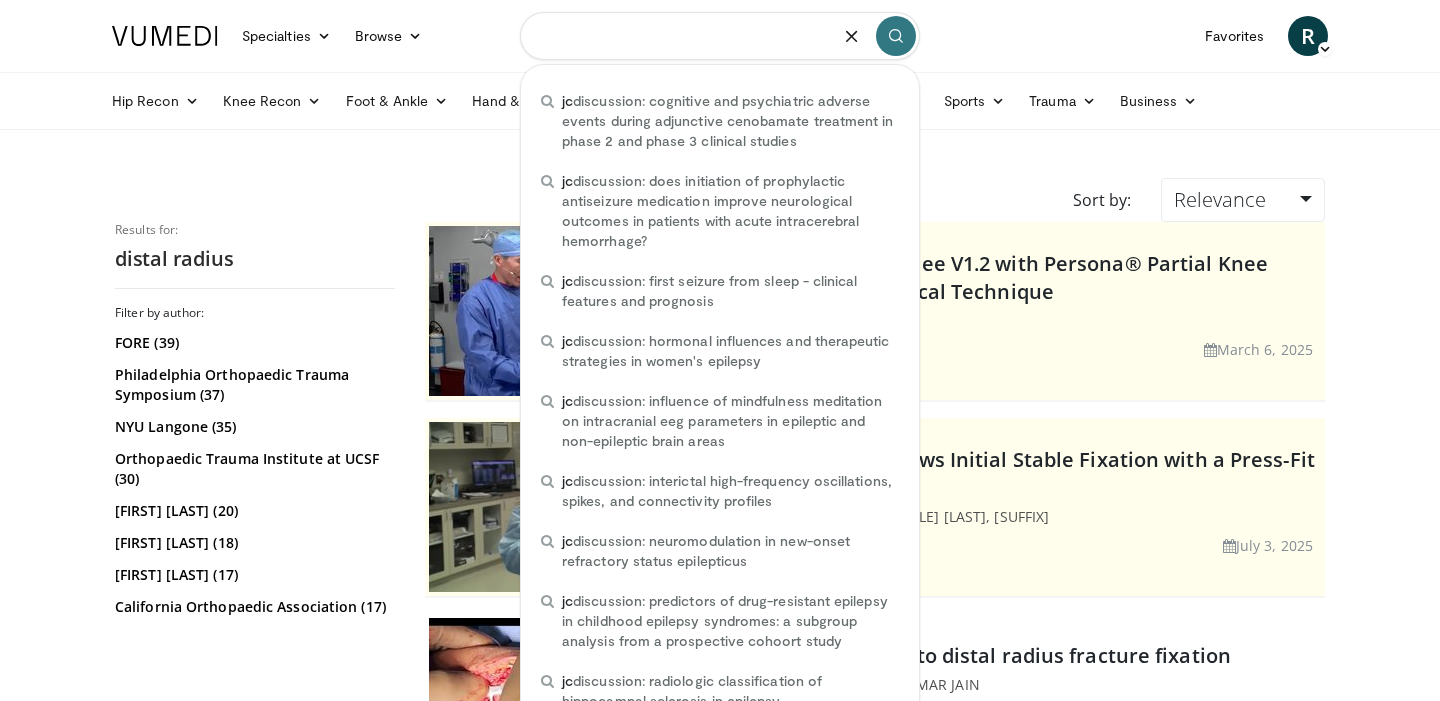 type 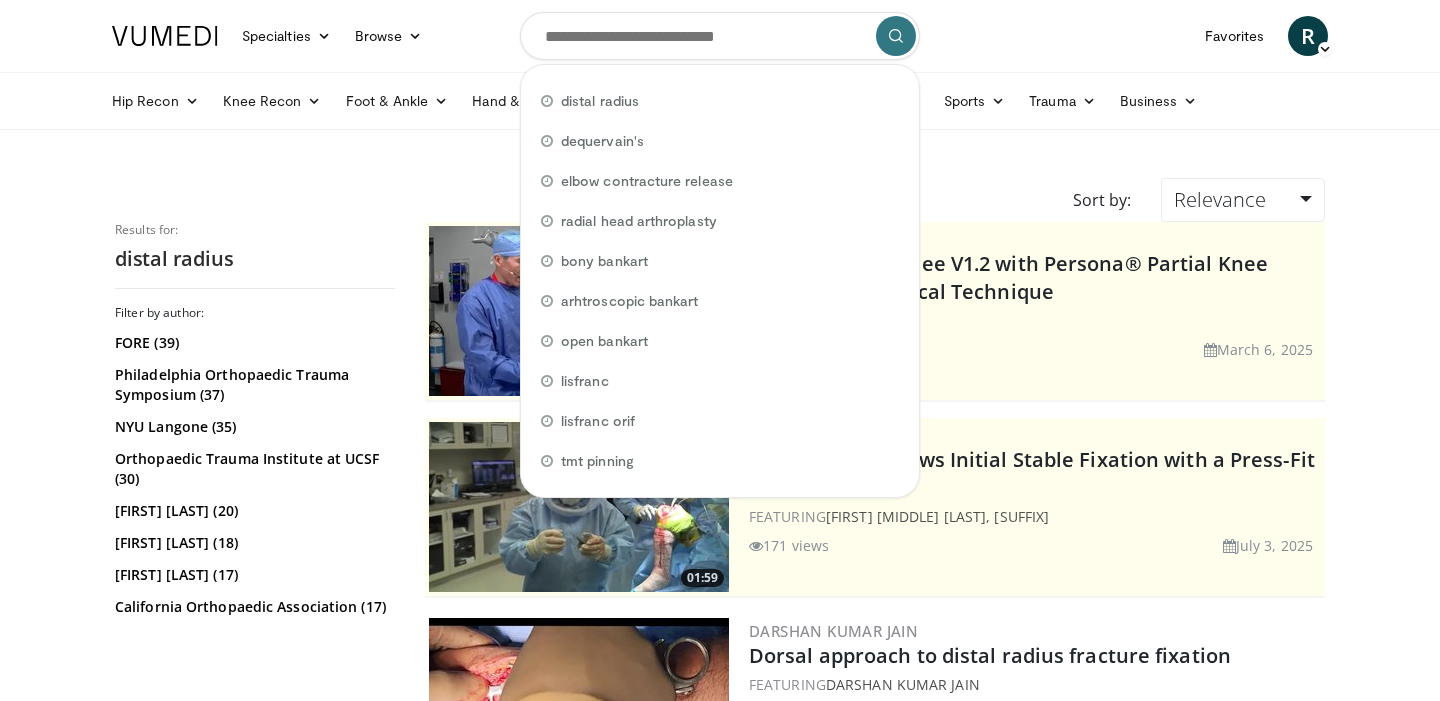 click on "171 views
July 3, 2025" at bounding box center (1035, 545) 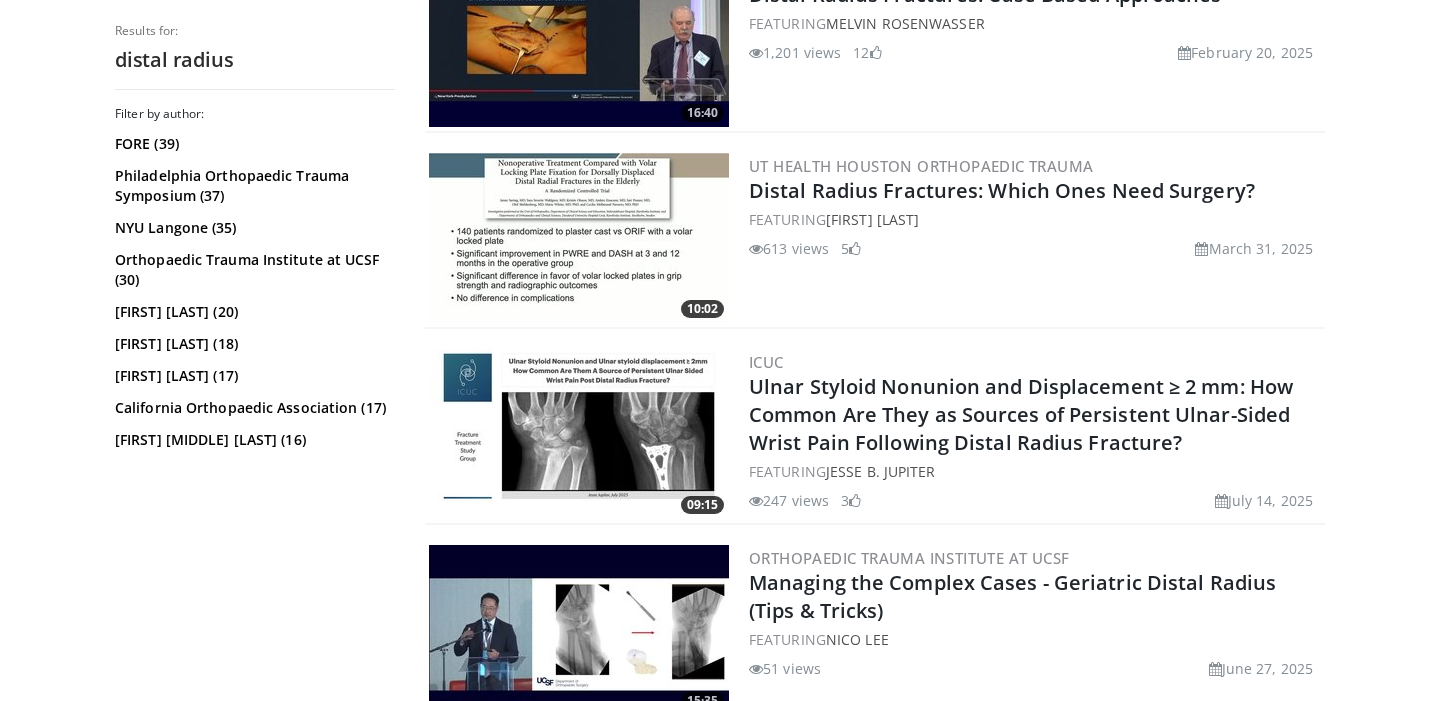 scroll, scrollTop: 1897, scrollLeft: 0, axis: vertical 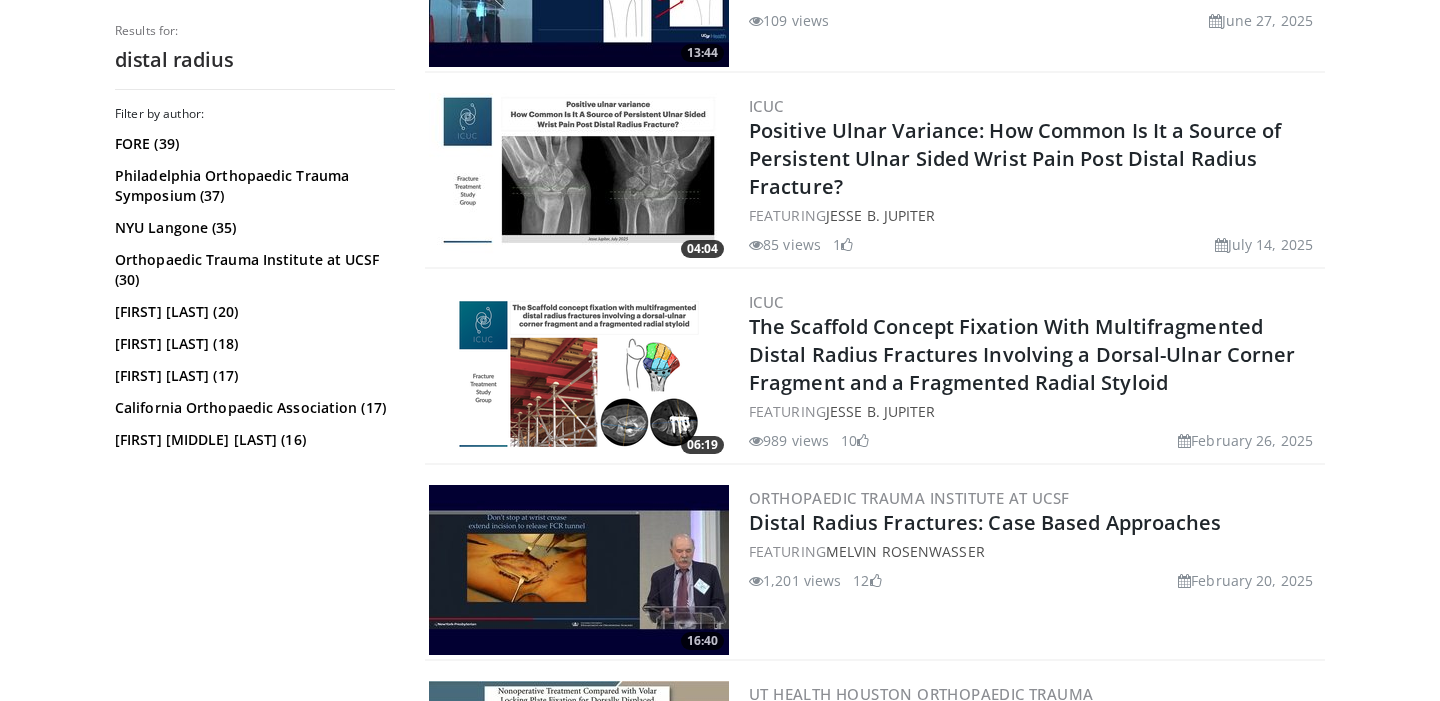 click at bounding box center (579, 570) 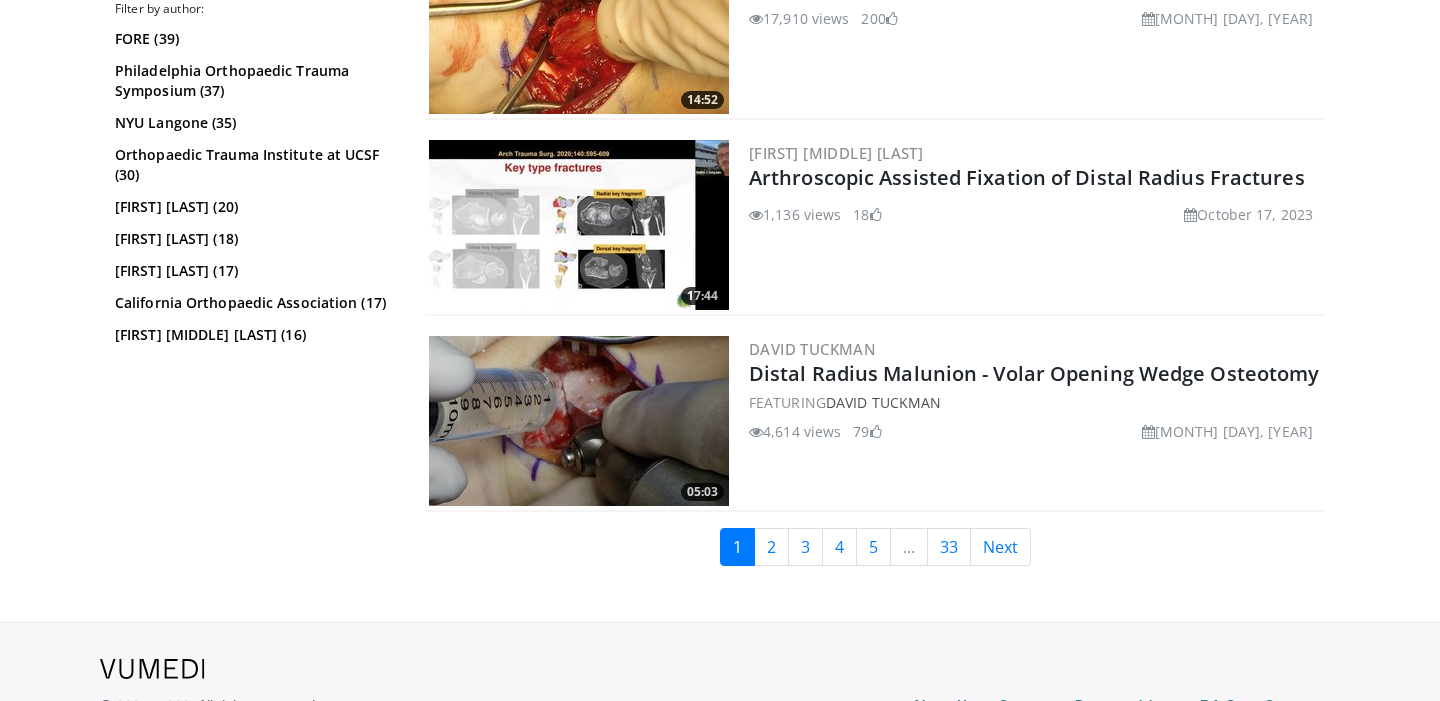 scroll, scrollTop: 5071, scrollLeft: 0, axis: vertical 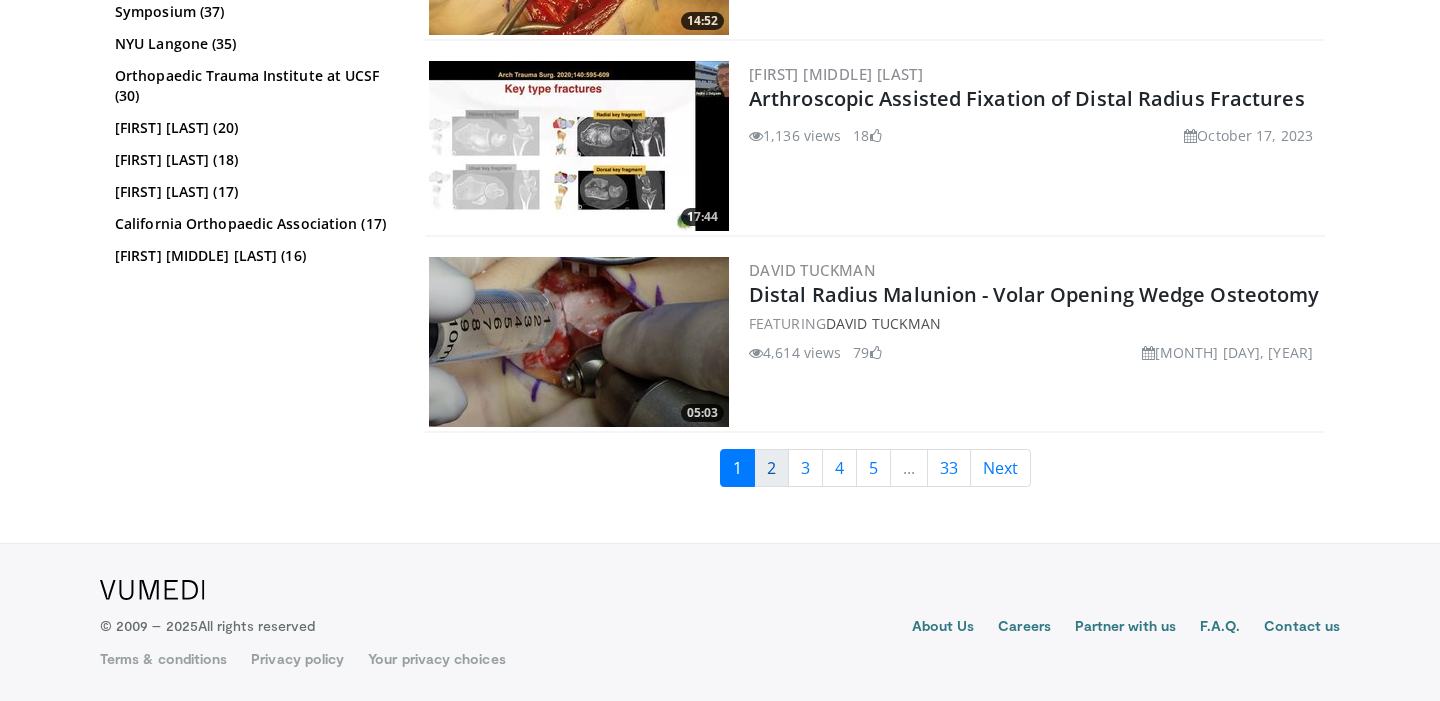 click on "2" at bounding box center (771, 468) 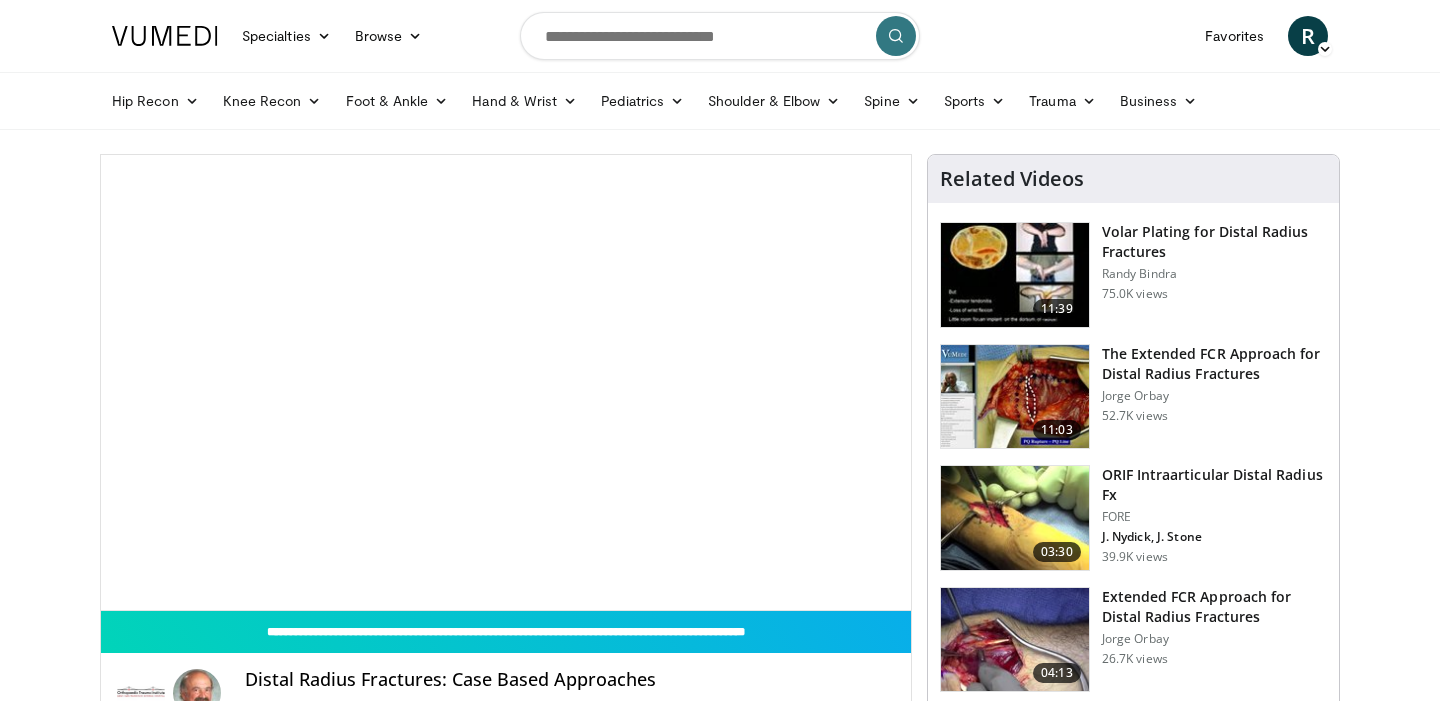 scroll, scrollTop: 0, scrollLeft: 0, axis: both 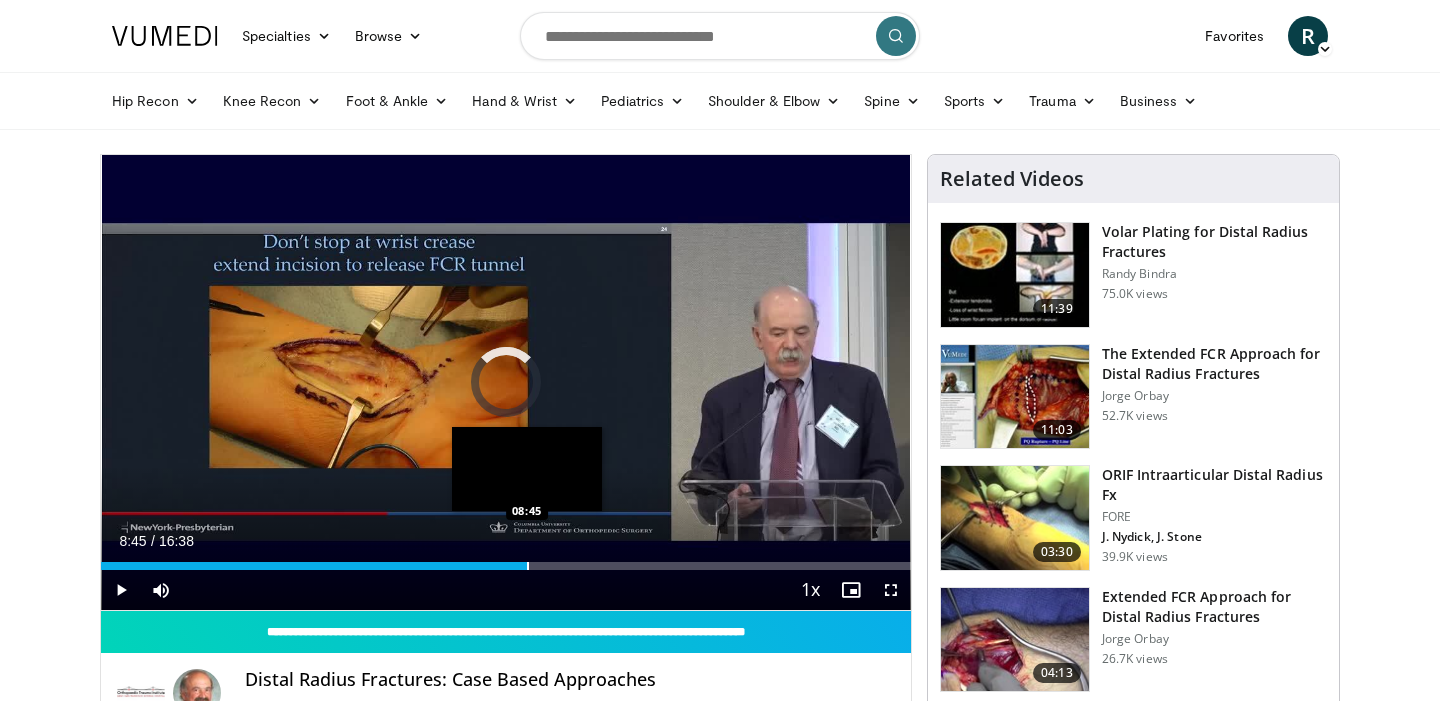 click on "Loaded :  0.00% 08:45 08:45" at bounding box center [506, 560] 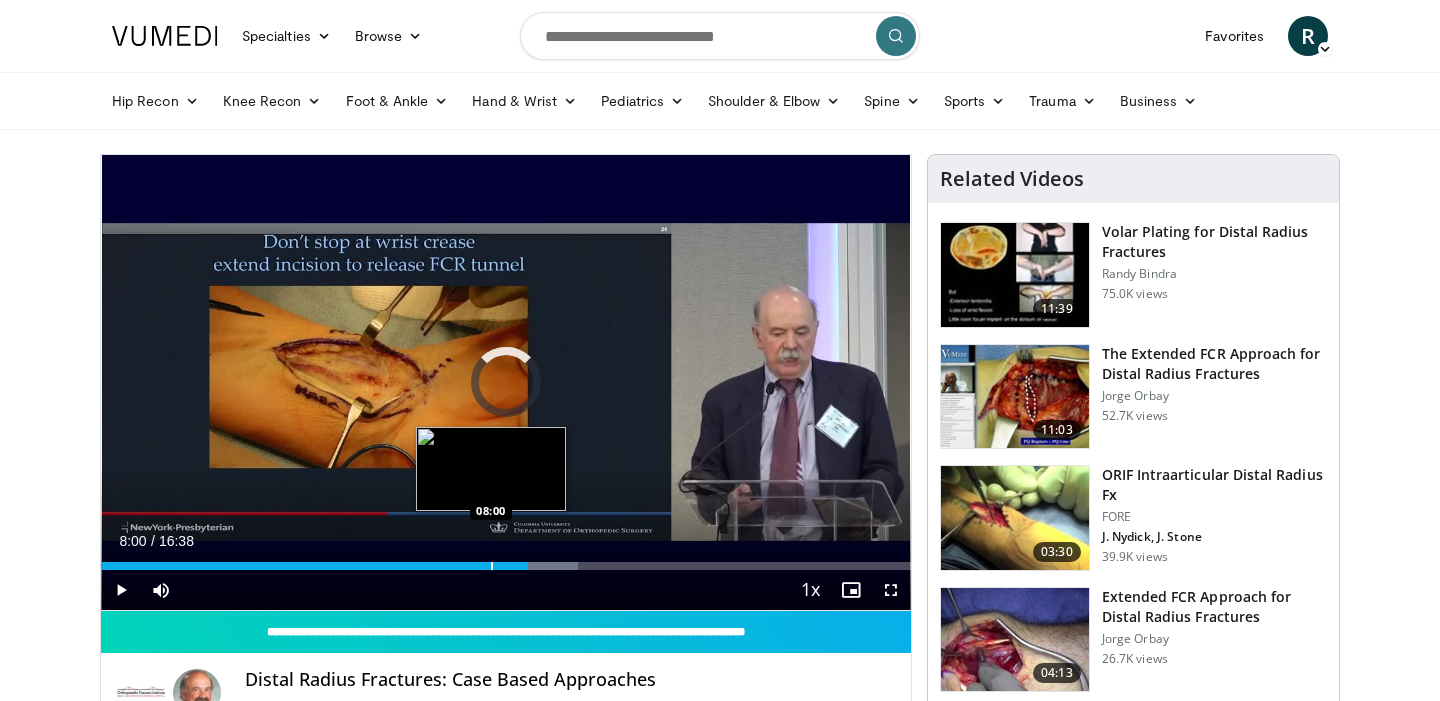 click on "Loaded :  58.96% 08:00 08:00" at bounding box center (506, 560) 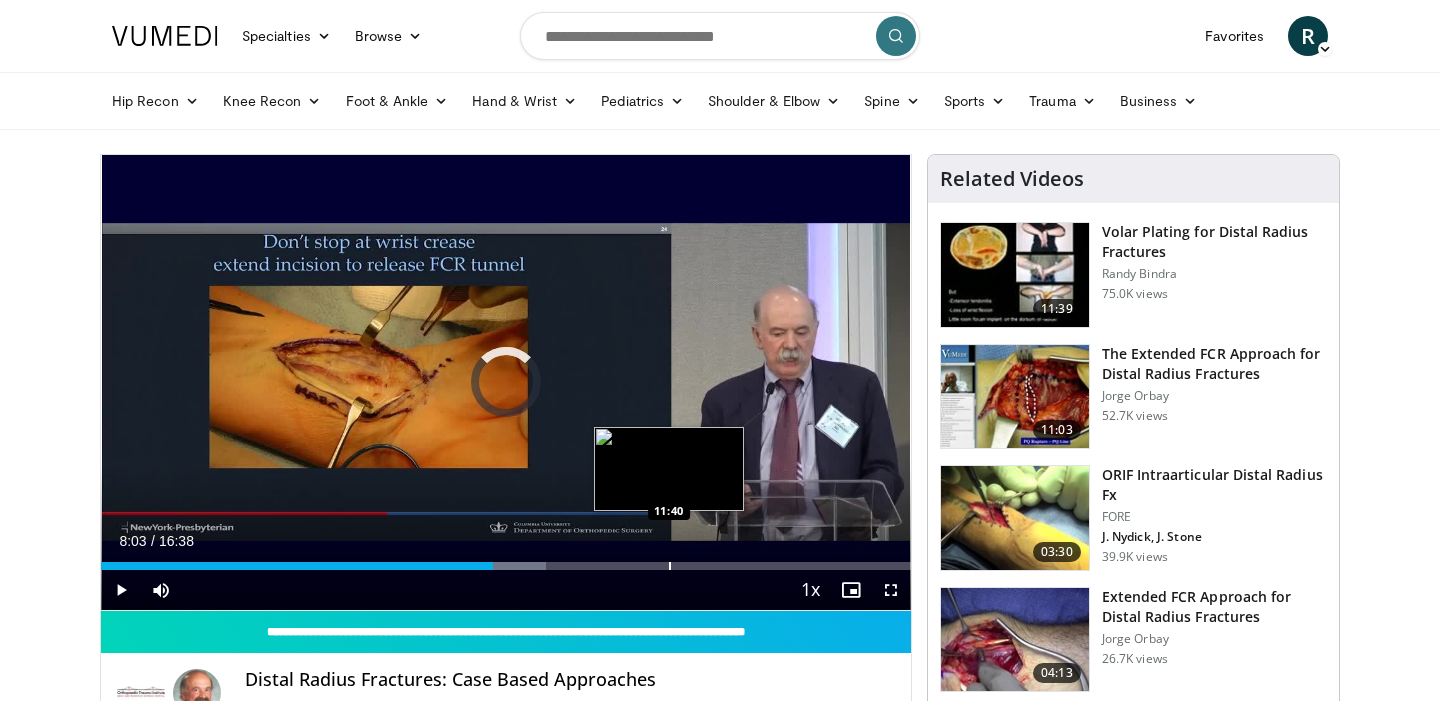 click at bounding box center (670, 566) 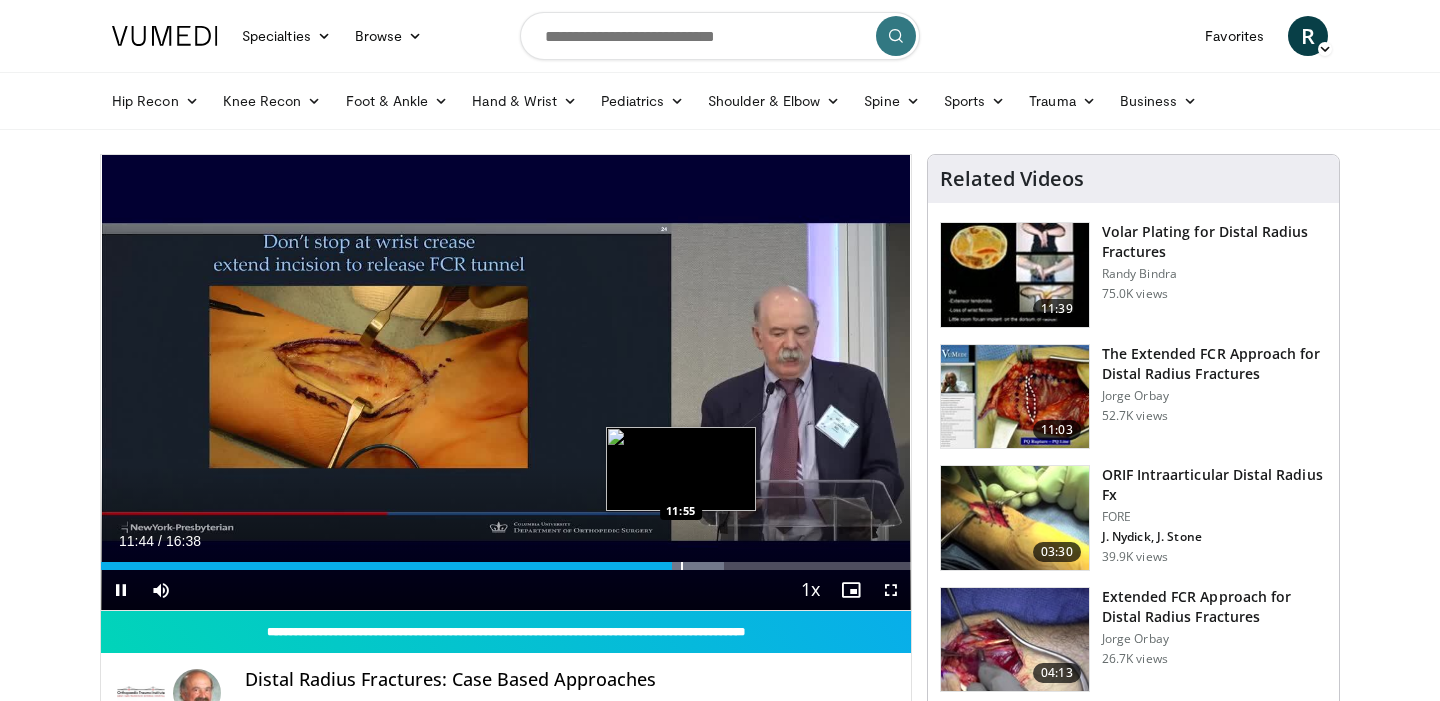 click at bounding box center [682, 566] 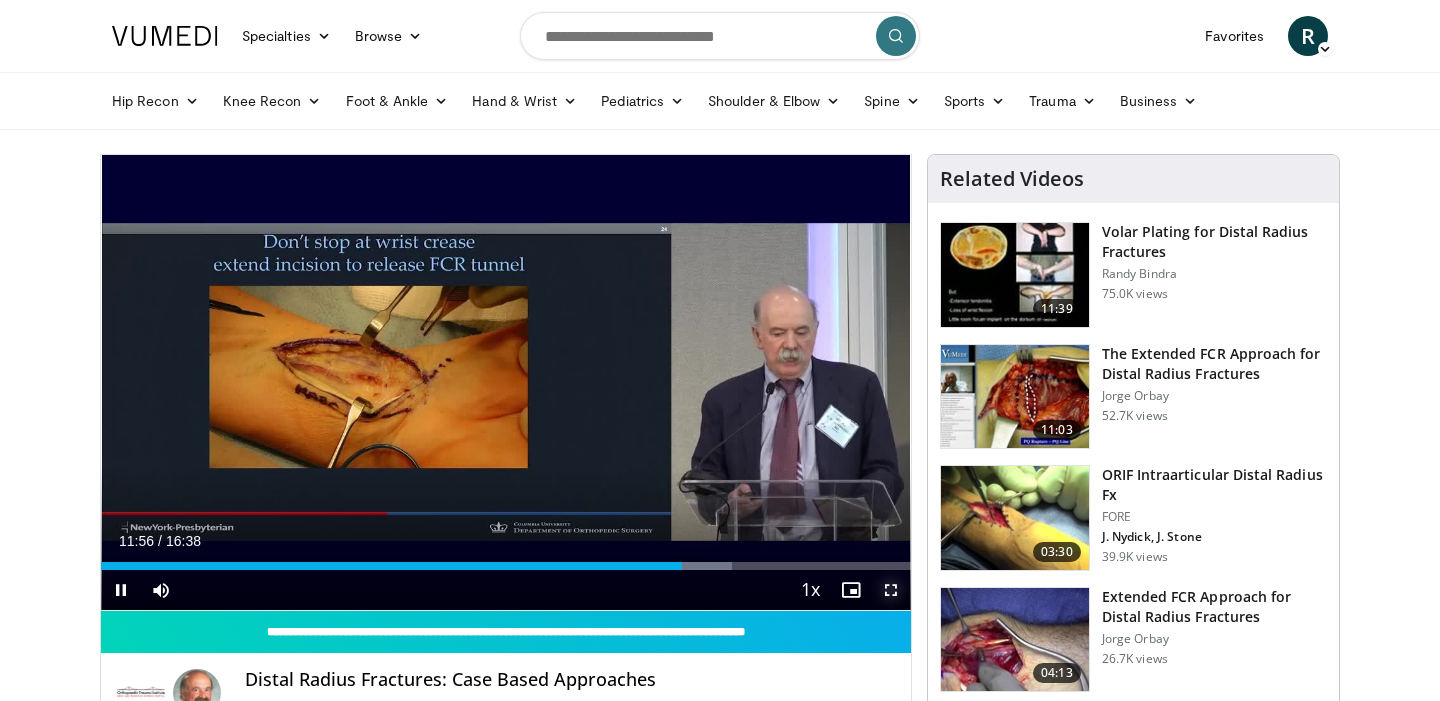 click at bounding box center (891, 590) 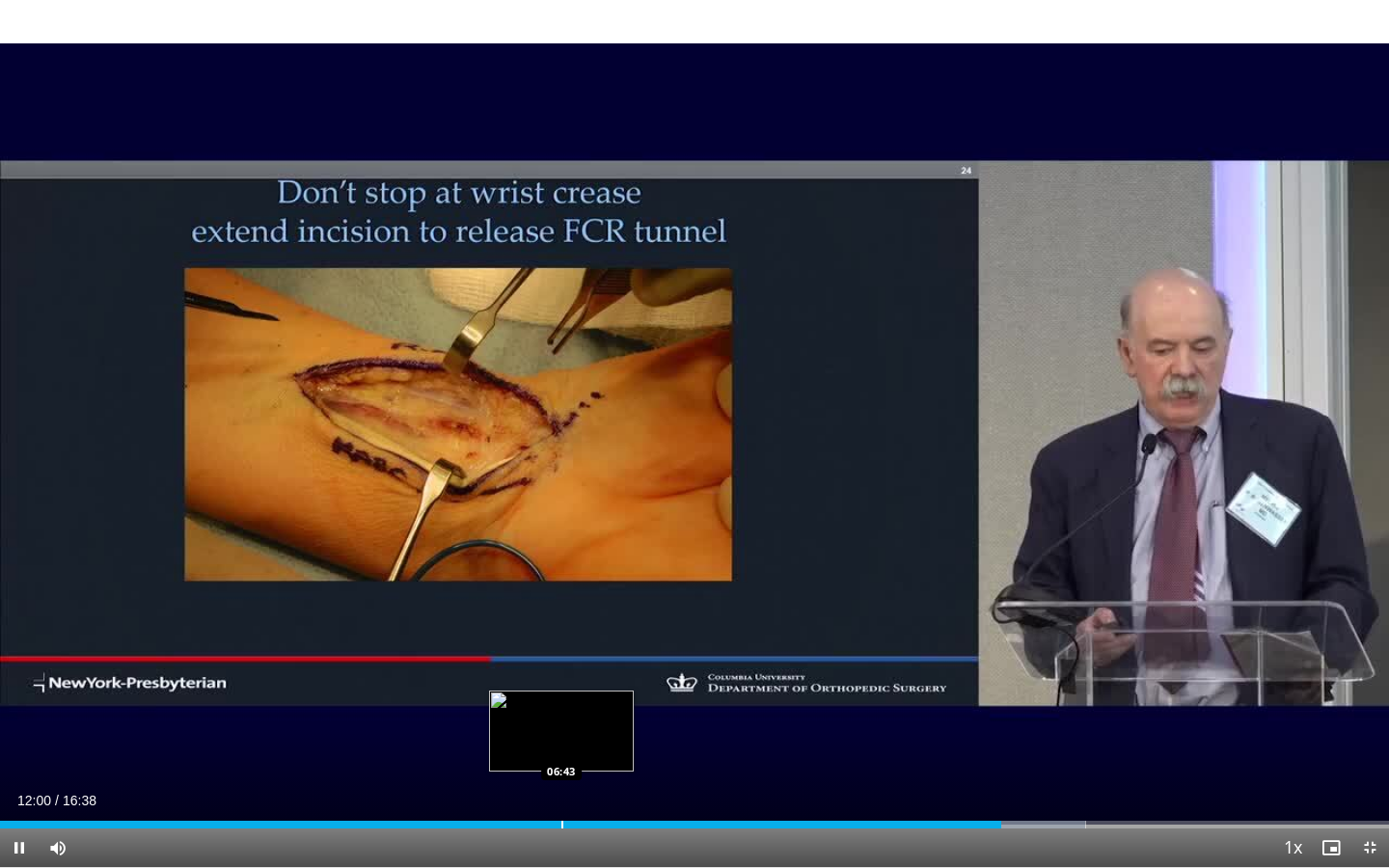 click at bounding box center (562, 825) 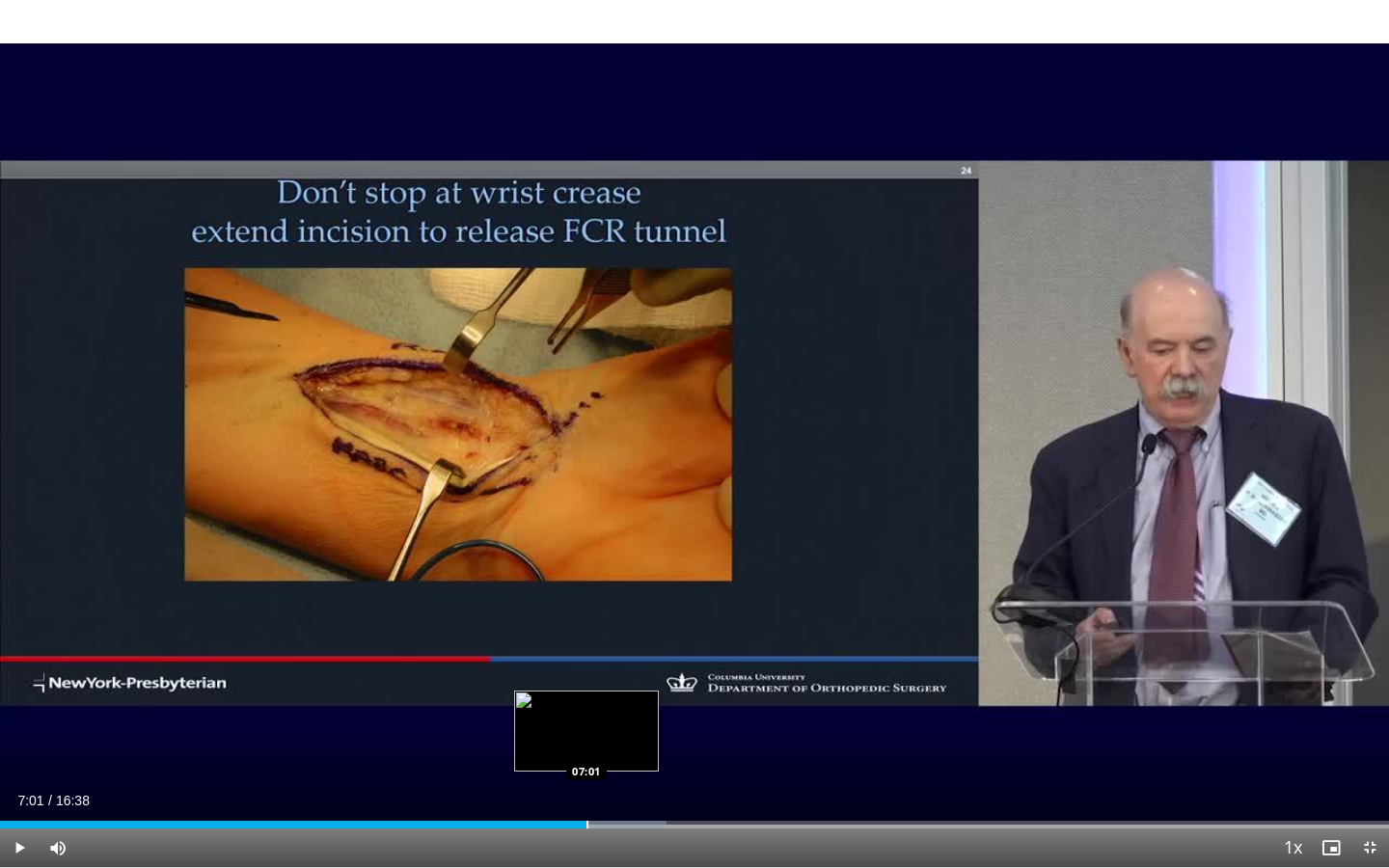 click on "Loaded :  47.97% 07:01 07:01" at bounding box center (694, 819) 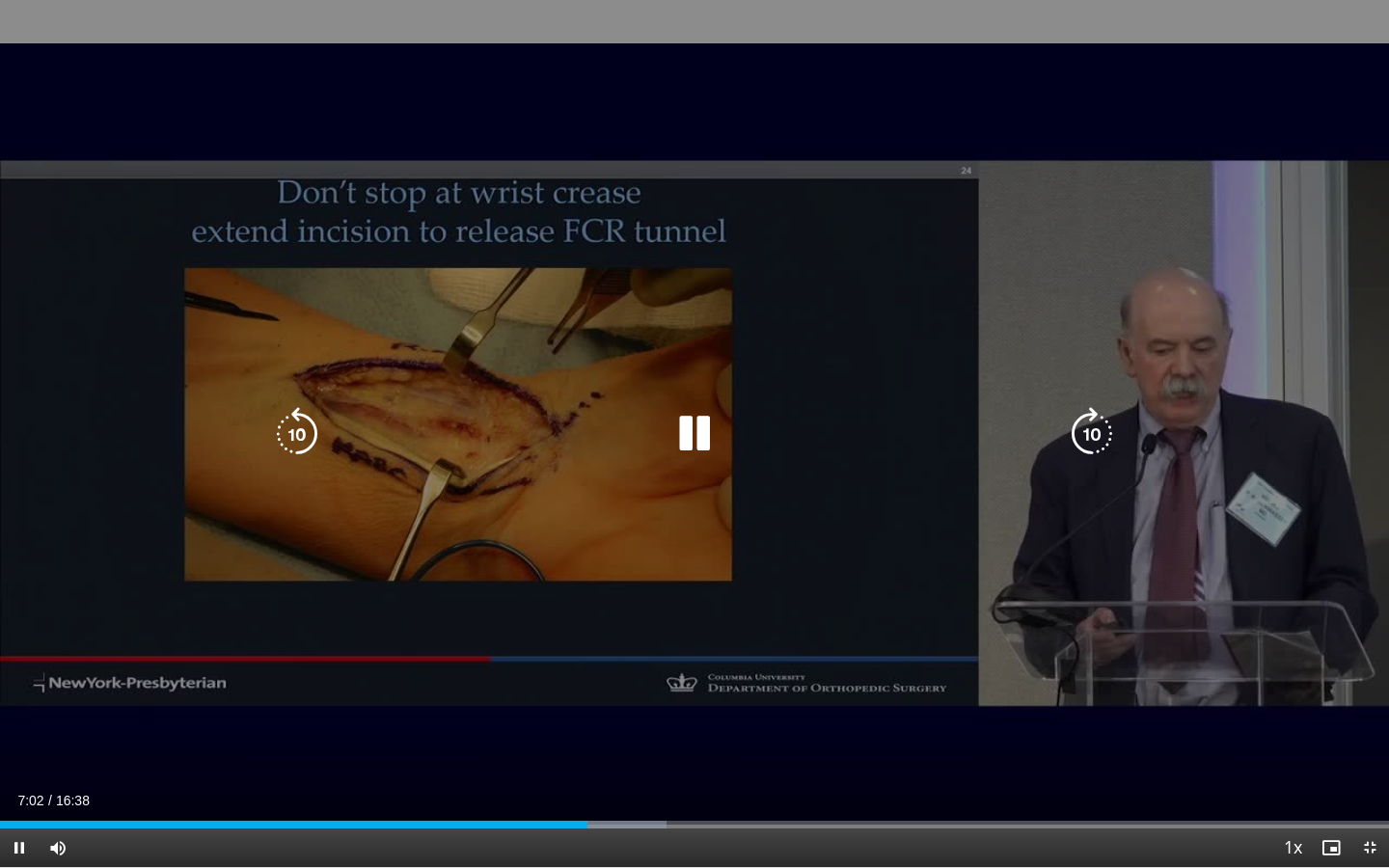 click on "**********" at bounding box center [694, 434] 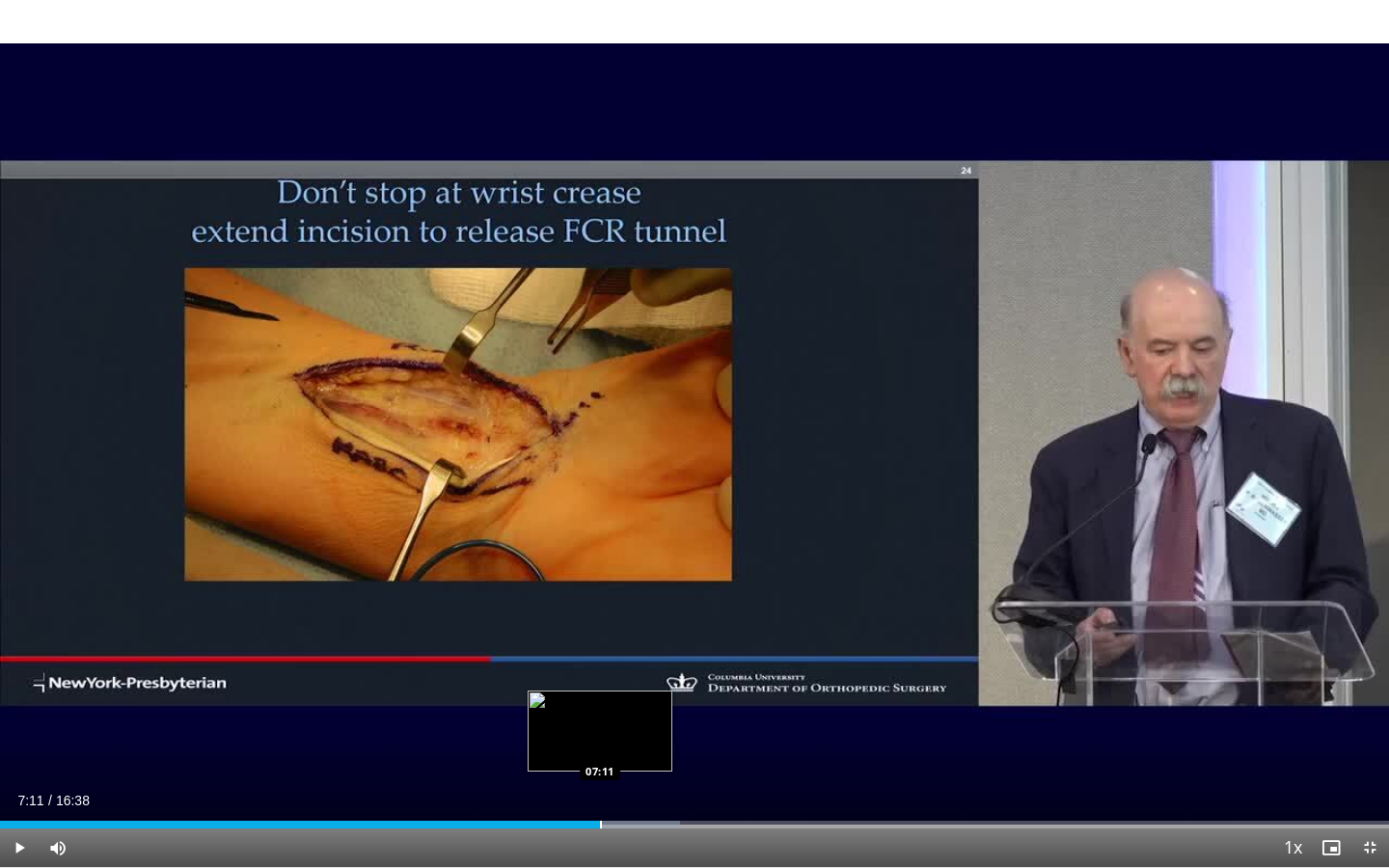 click at bounding box center [601, 825] 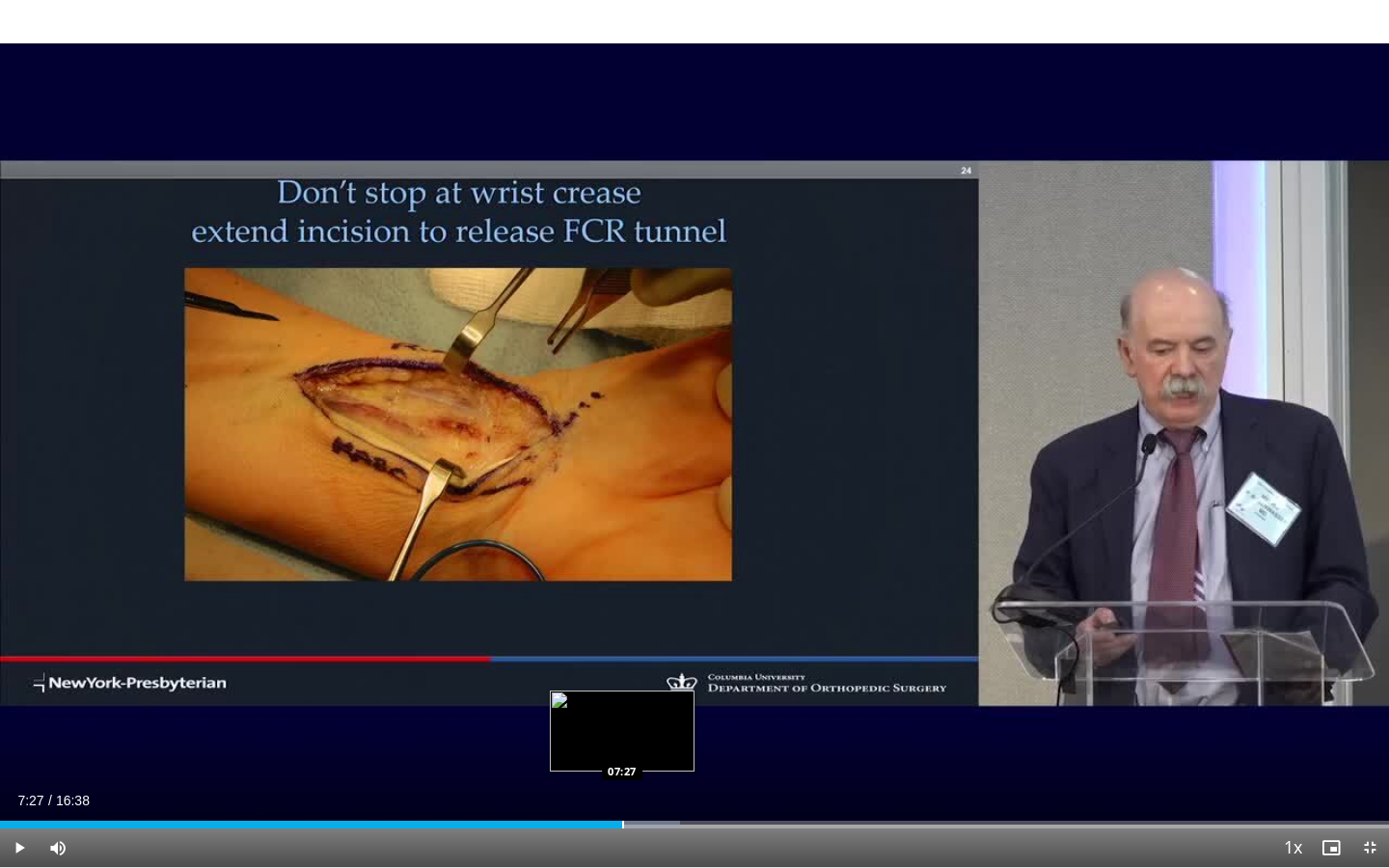 click at bounding box center [623, 825] 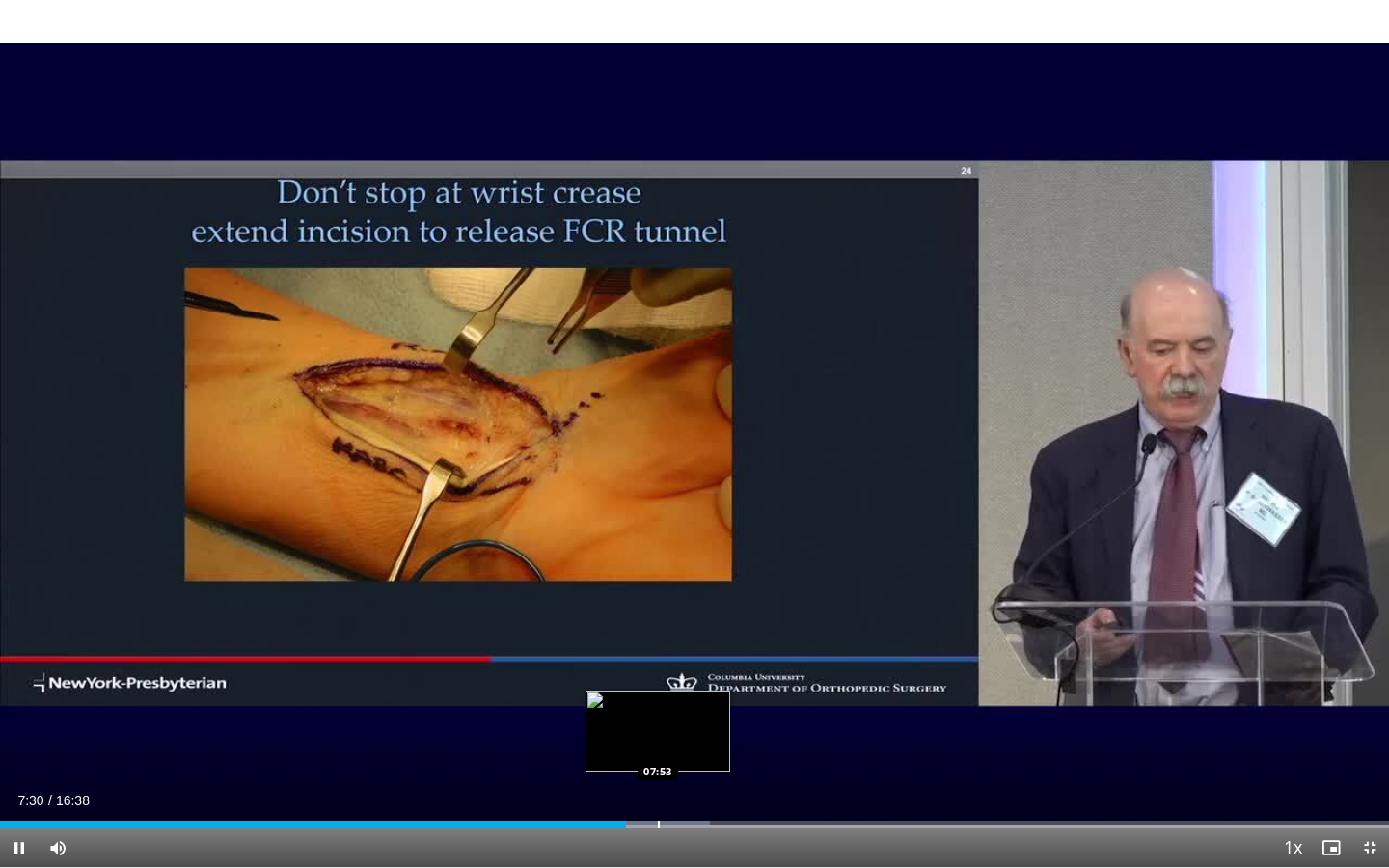 click at bounding box center [659, 825] 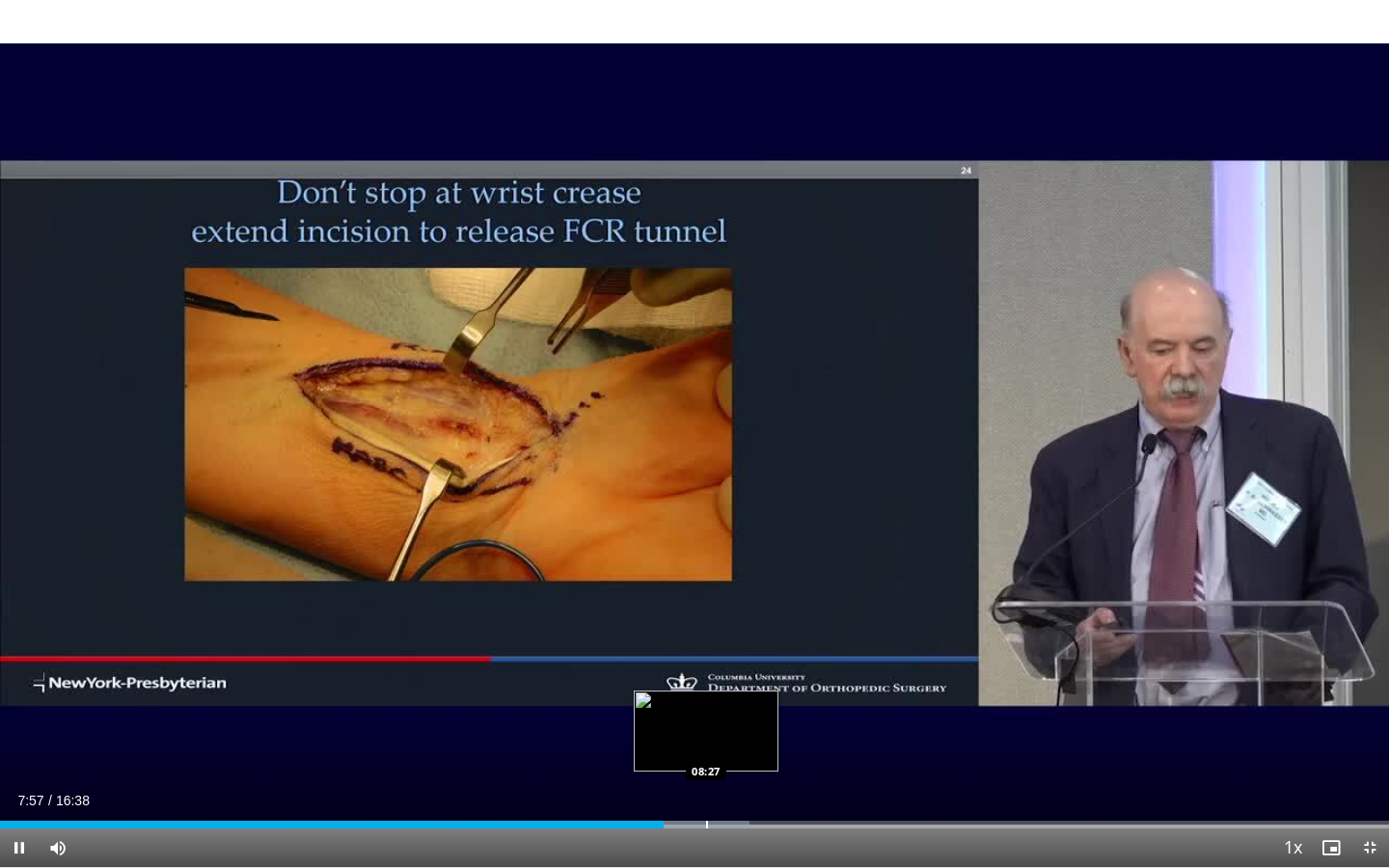 click at bounding box center (707, 825) 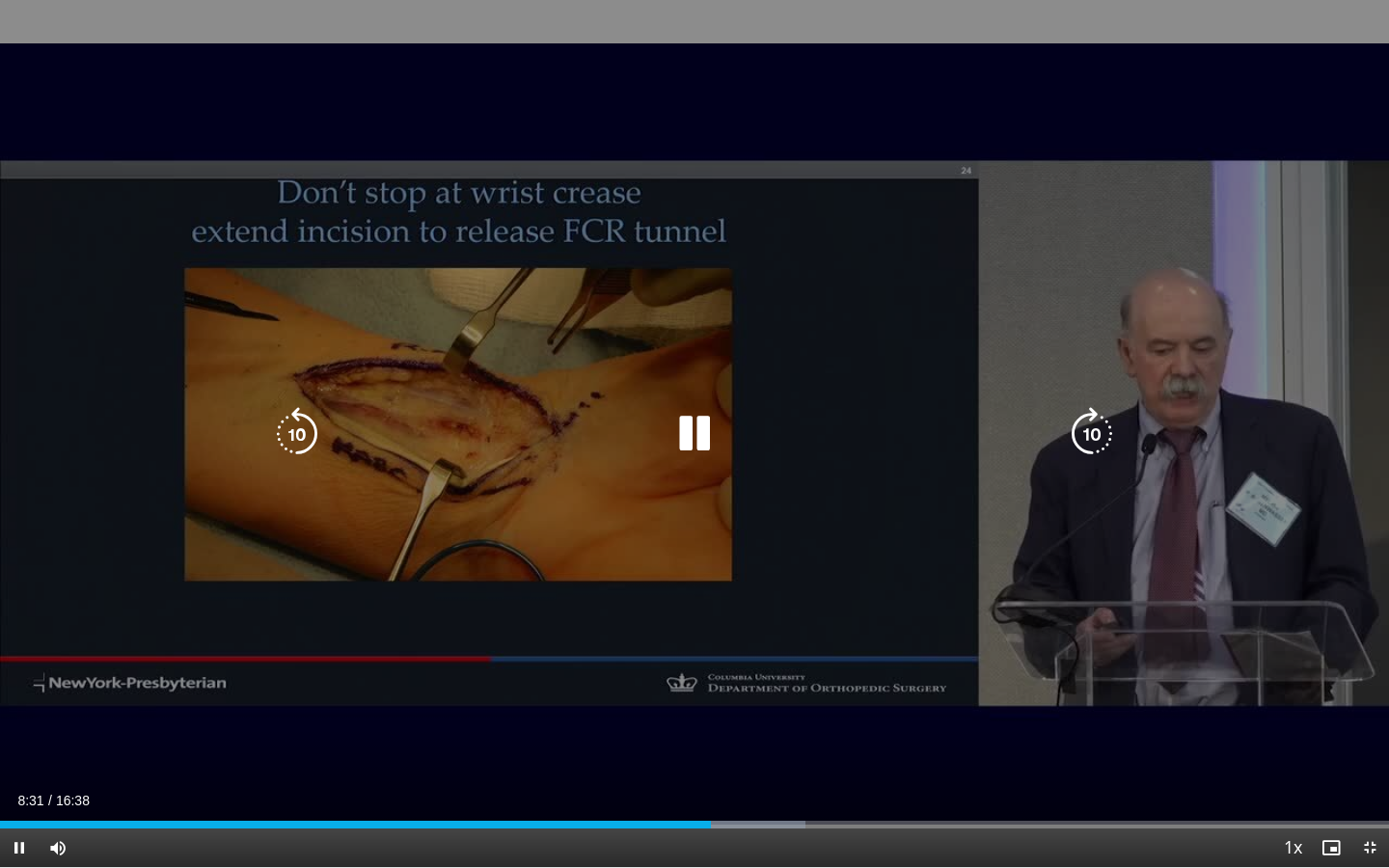 click on "**********" at bounding box center [694, 434] 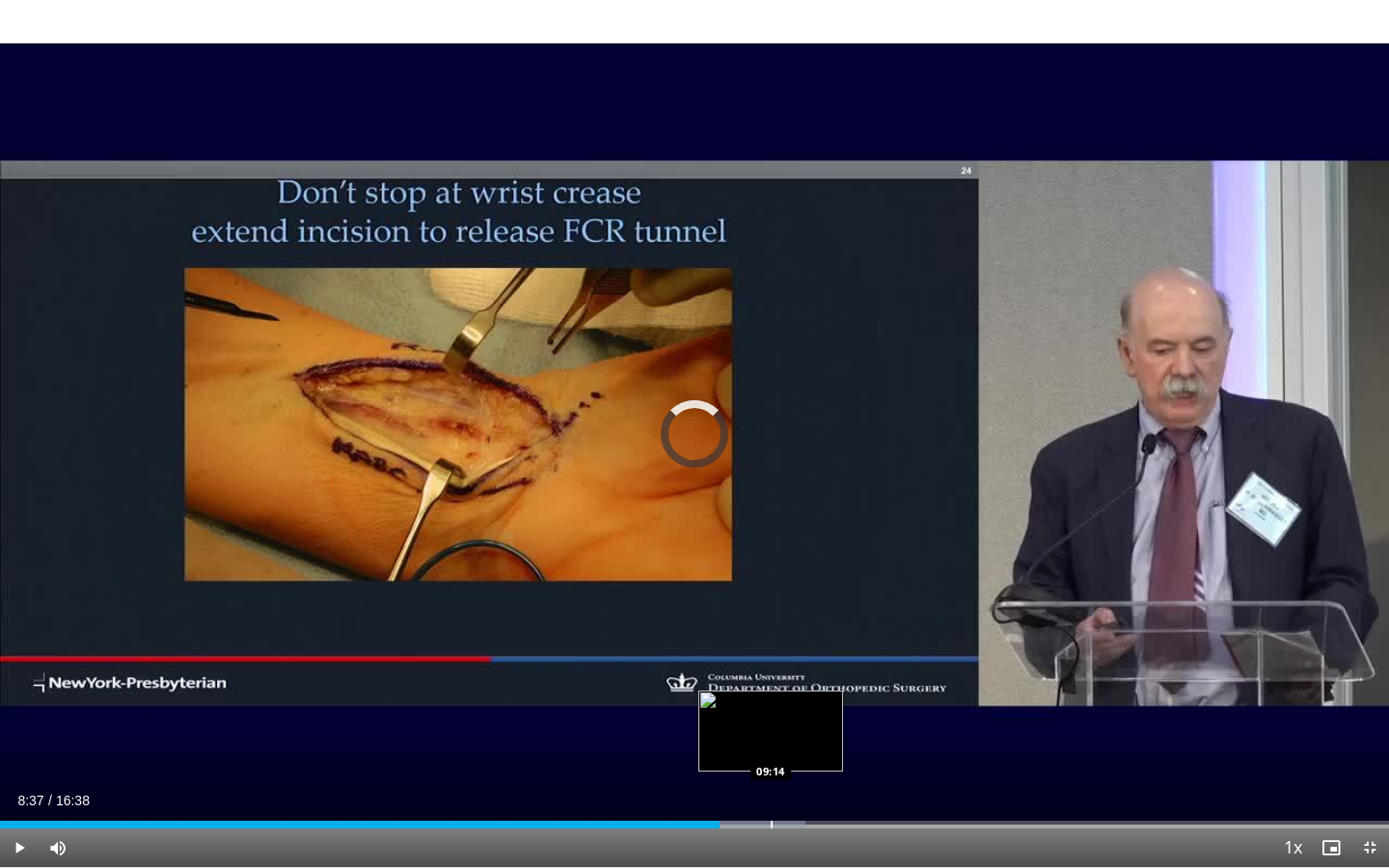 click at bounding box center (772, 825) 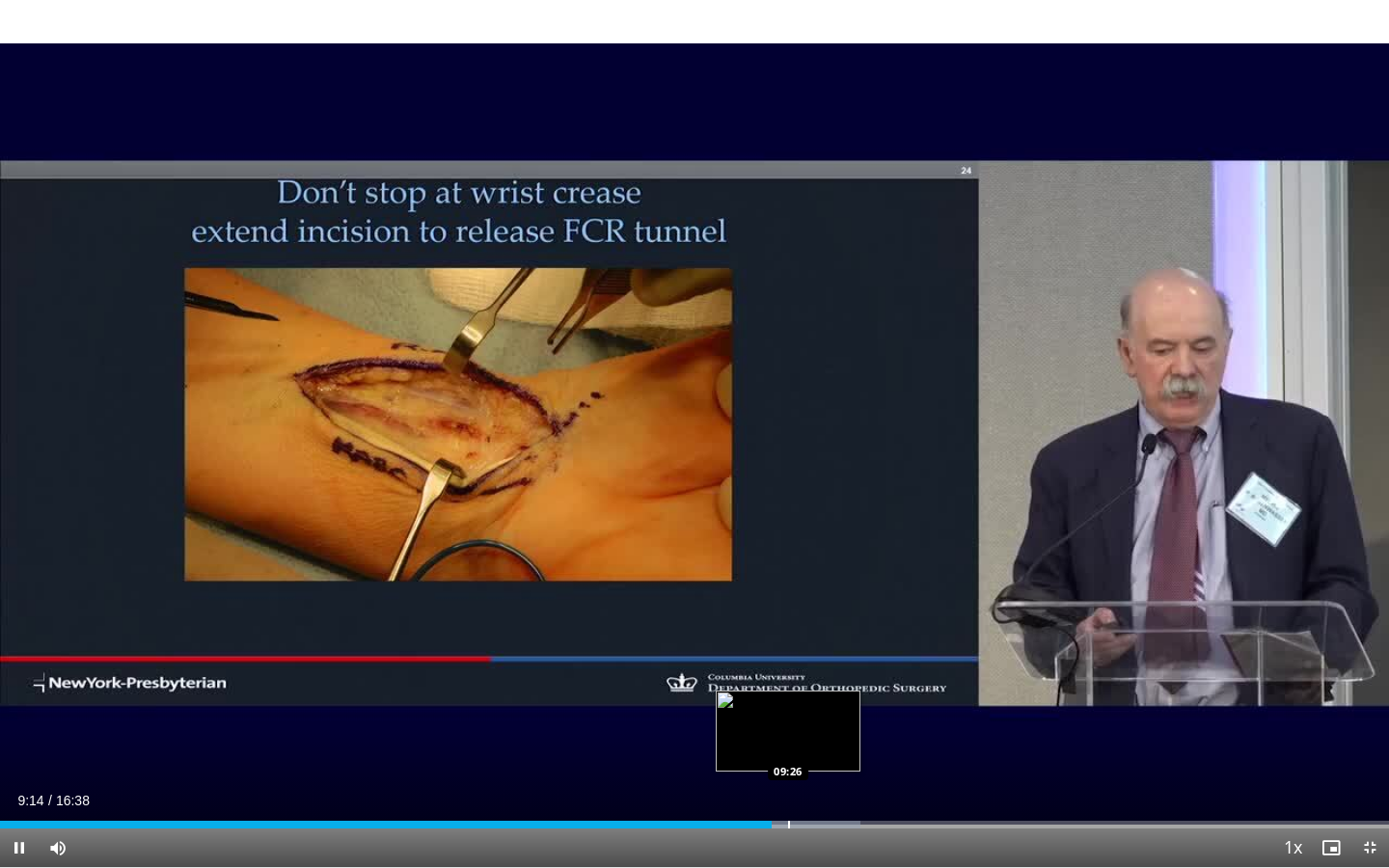 click on "Loaded :  61.96% 09:15 09:26" at bounding box center (694, 825) 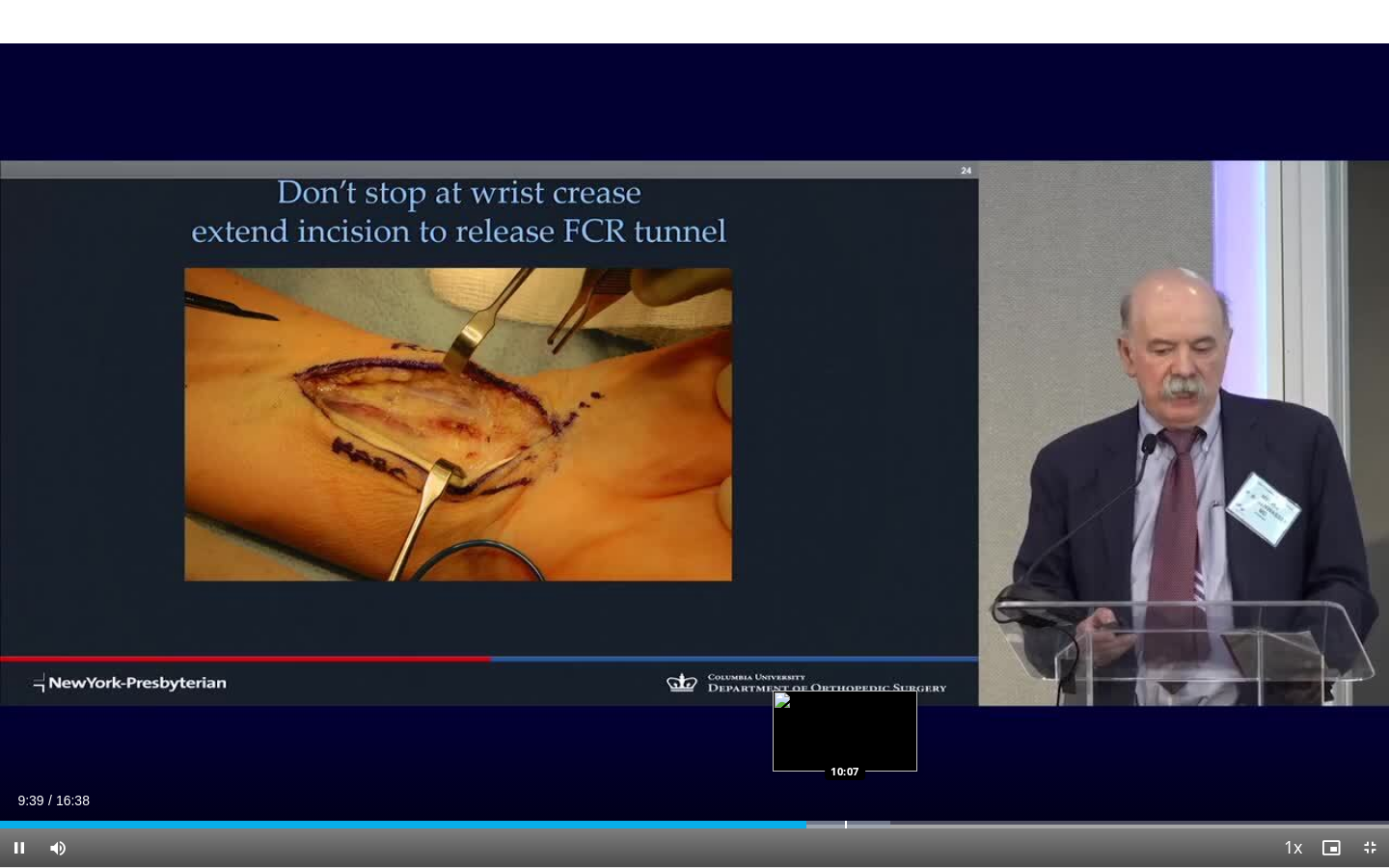 click at bounding box center (846, 825) 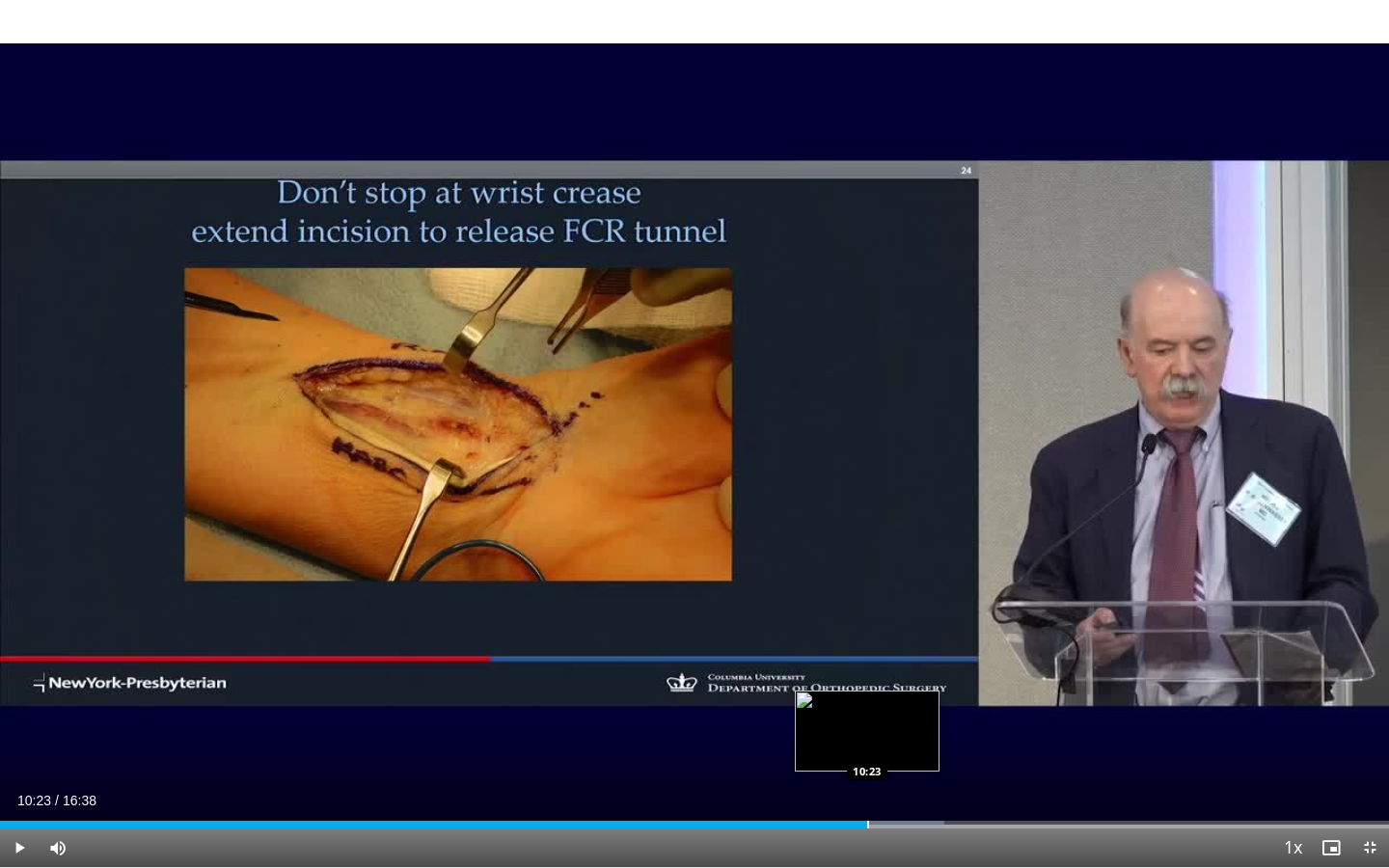 click at bounding box center (868, 825) 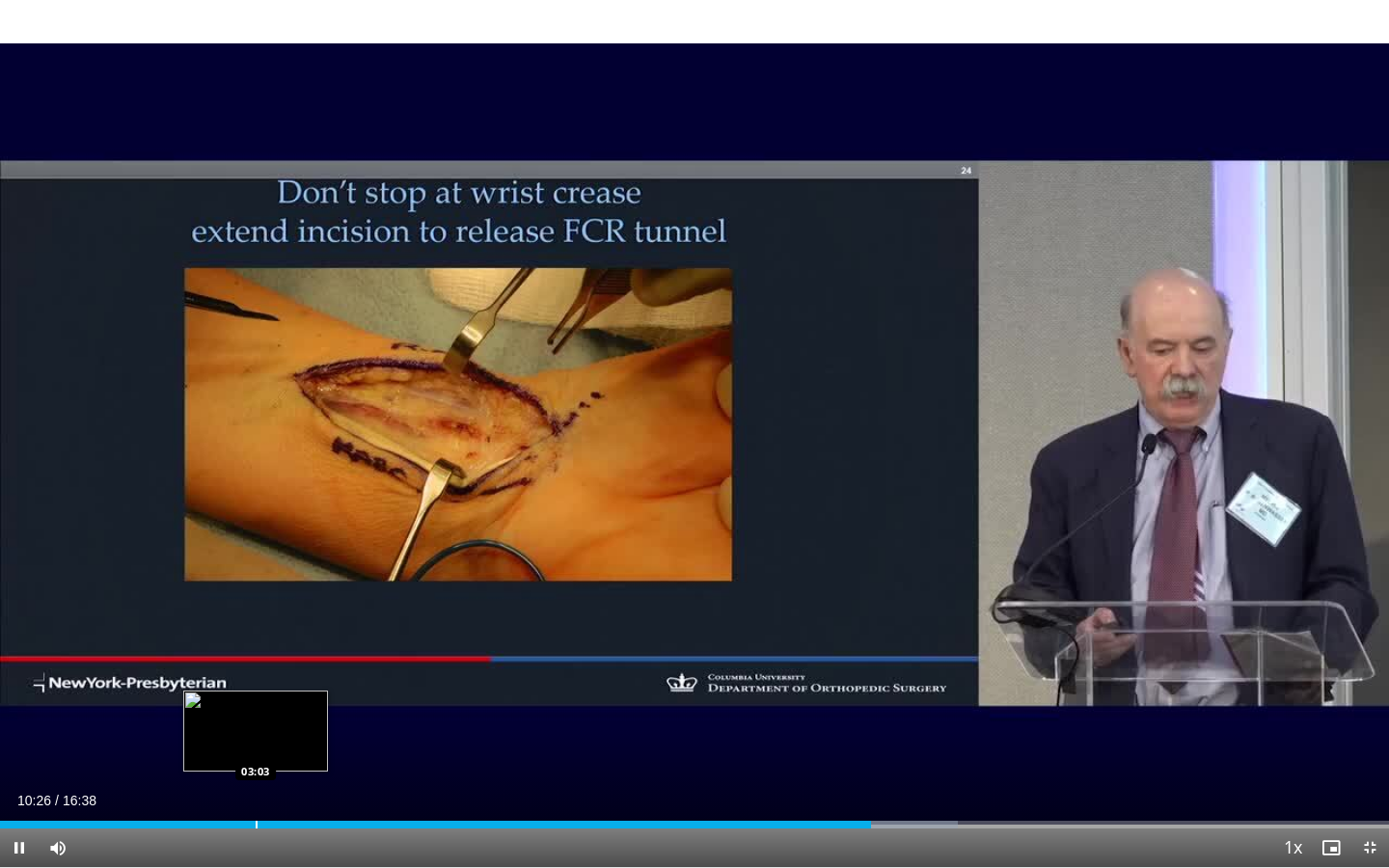 click on "Loaded :  68.96% 10:26 03:03" at bounding box center (694, 819) 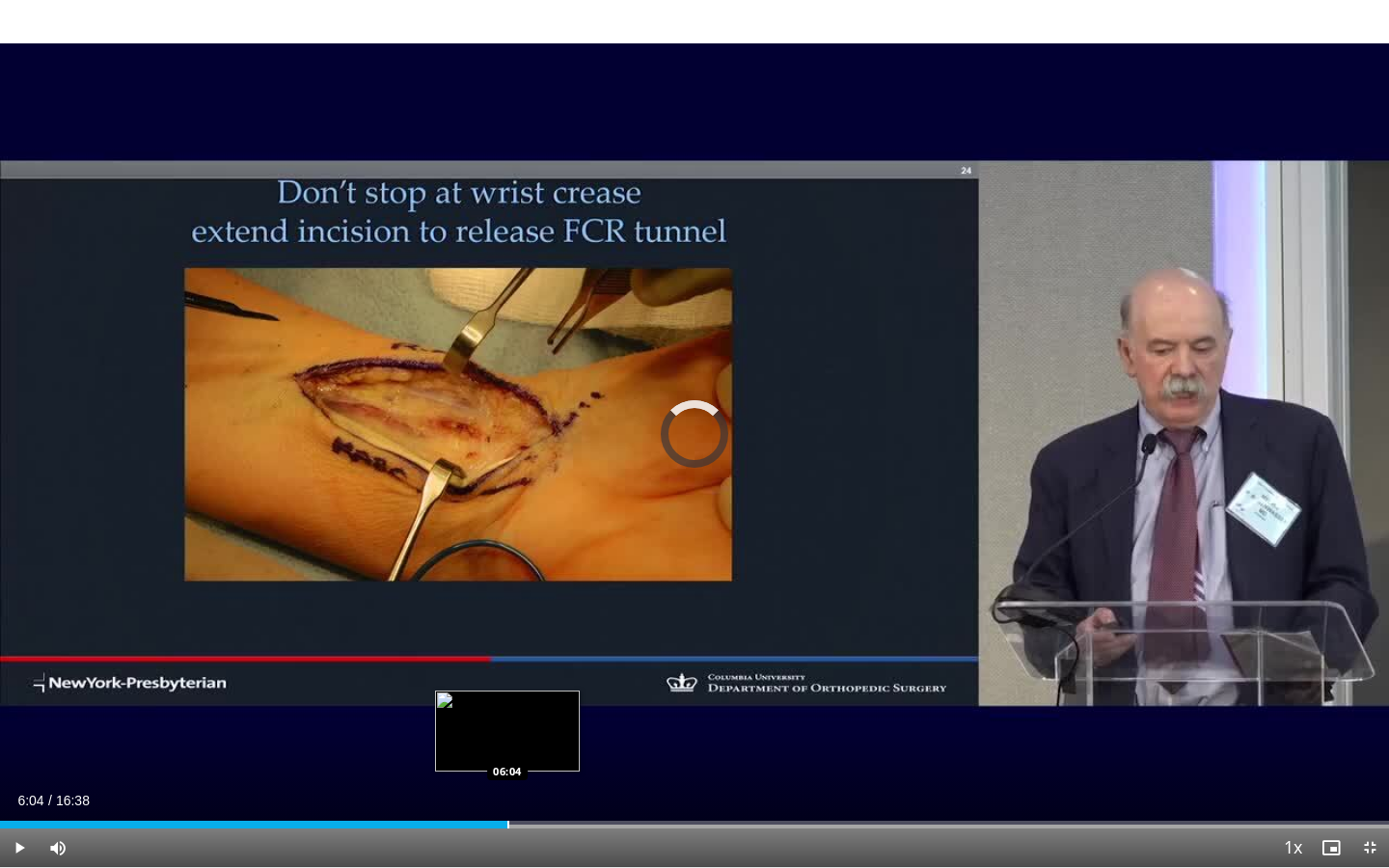 click at bounding box center [508, 825] 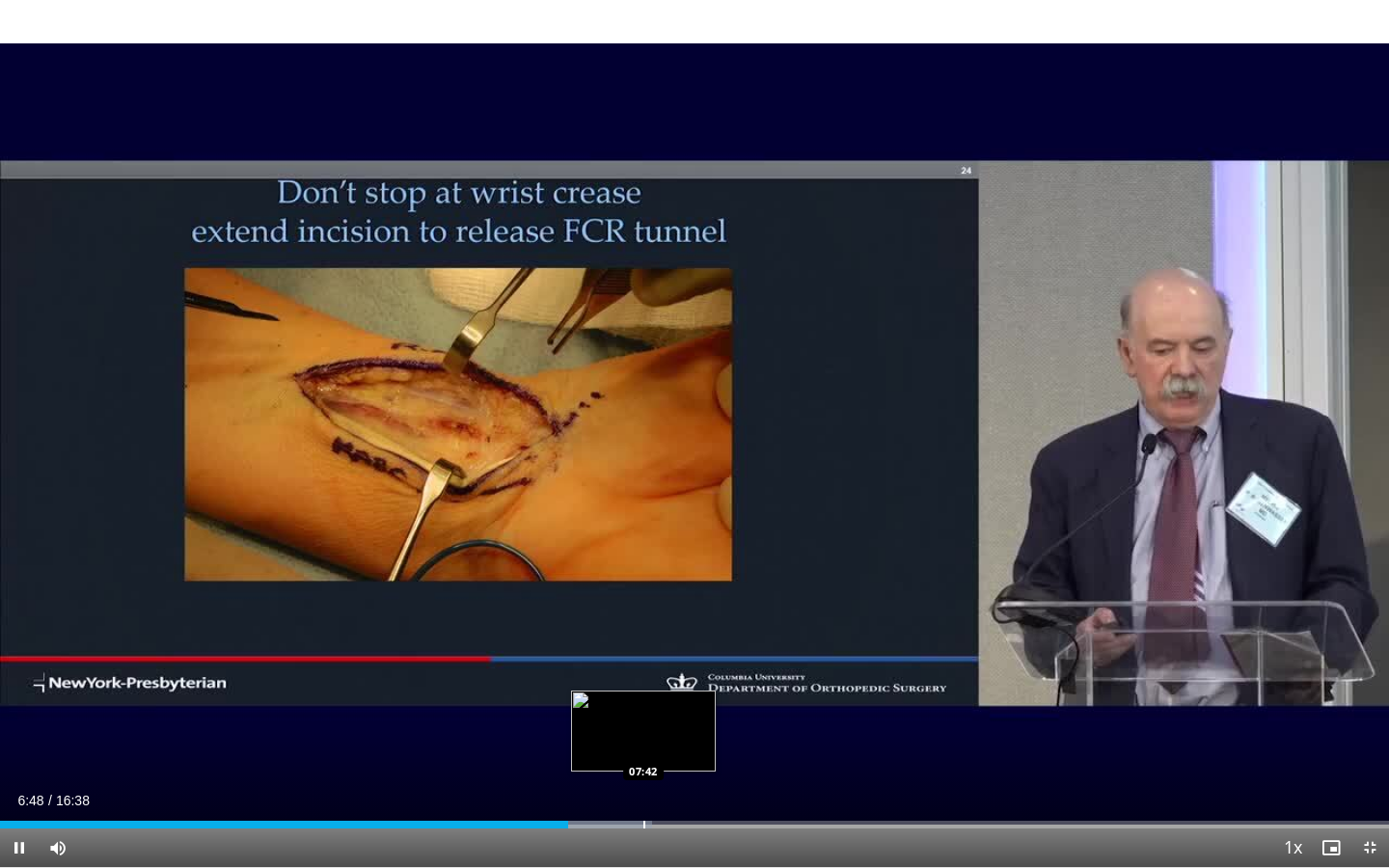 click on "Loaded :  46.97% 06:48 07:42" at bounding box center [694, 819] 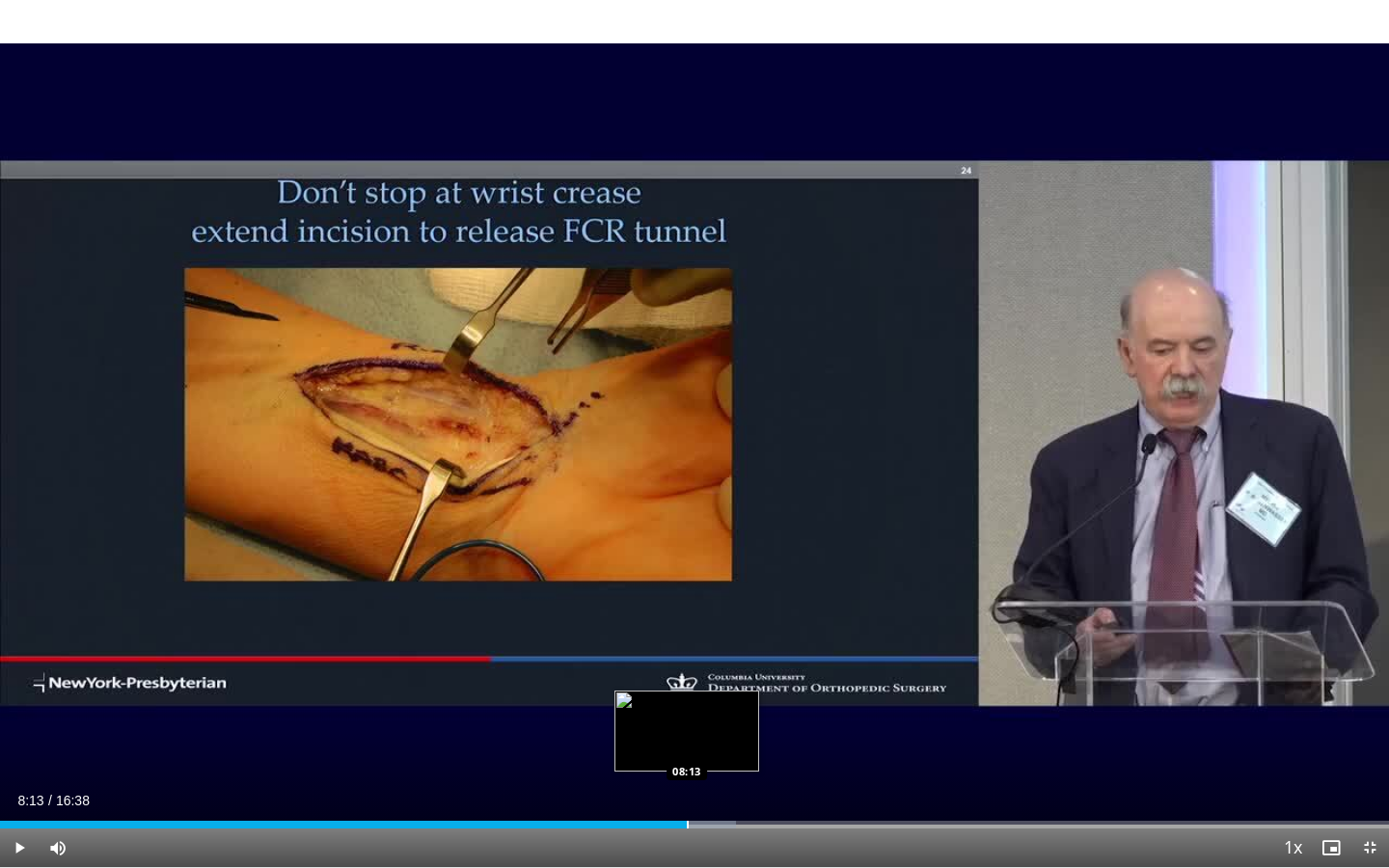 click on "Loaded :  52.97% 08:13 08:13" at bounding box center [694, 819] 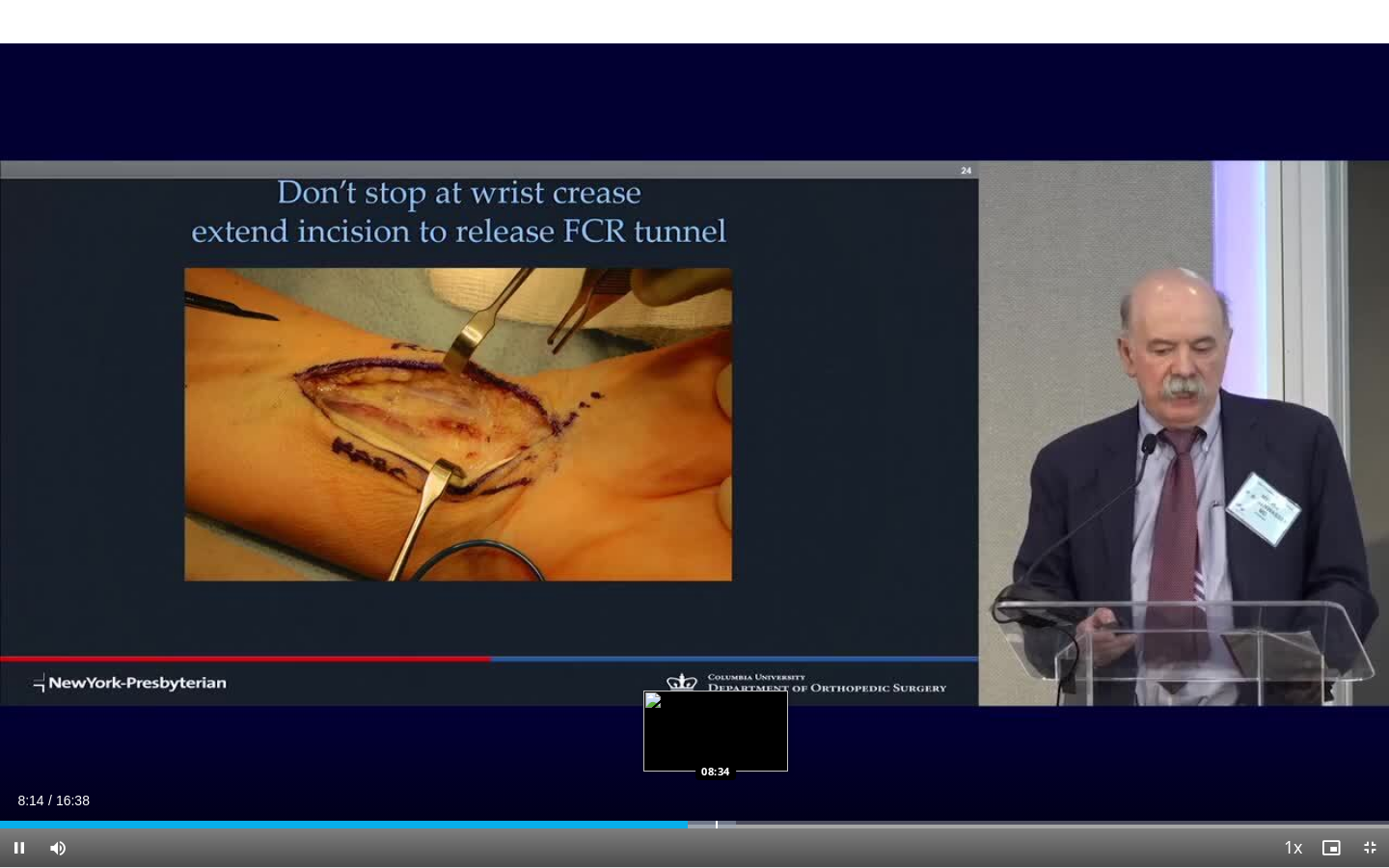 click on "Loaded :  52.97% 08:14 08:34" at bounding box center [694, 819] 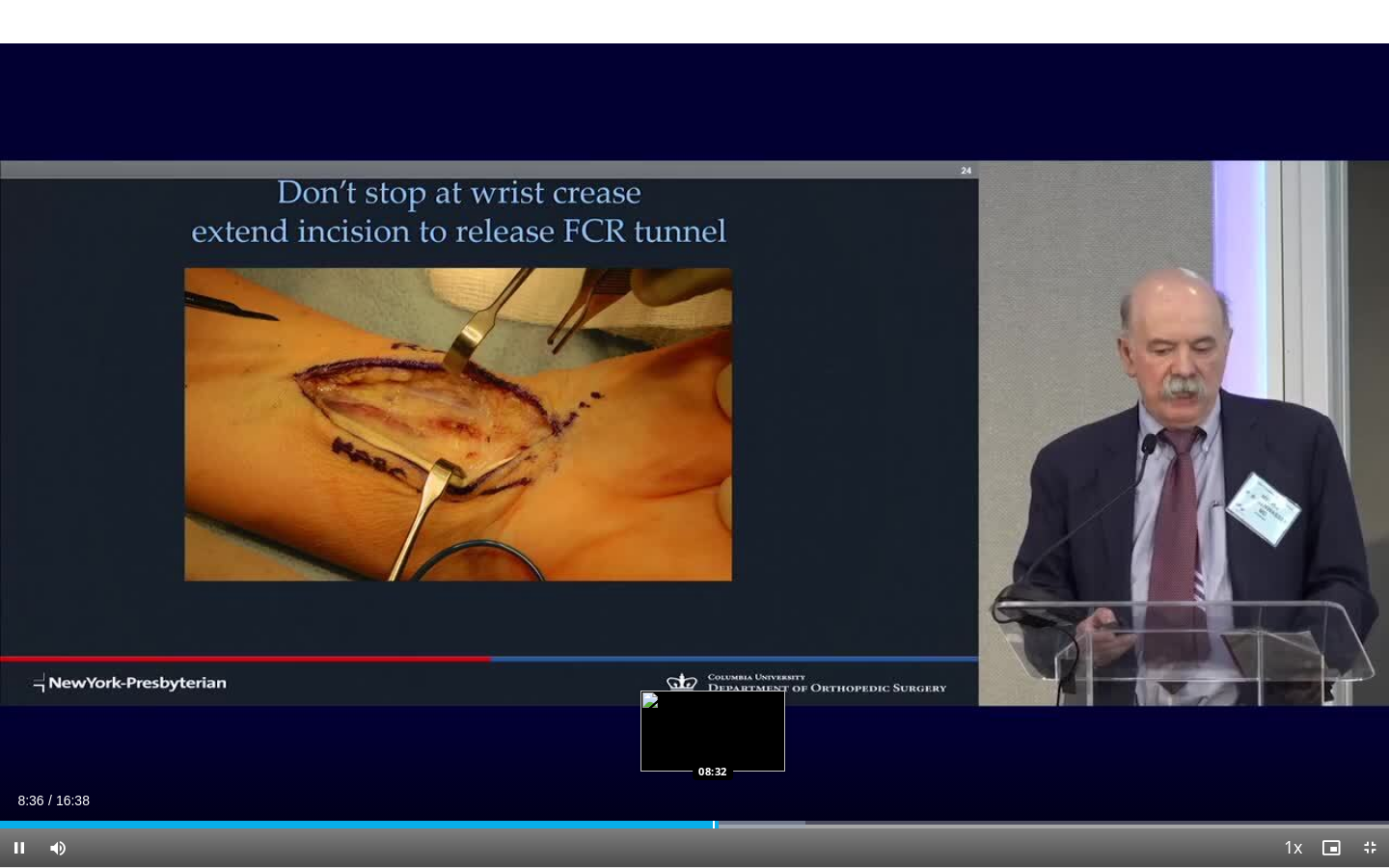 click on "Loaded :  57.96% 08:37 08:32" at bounding box center [694, 819] 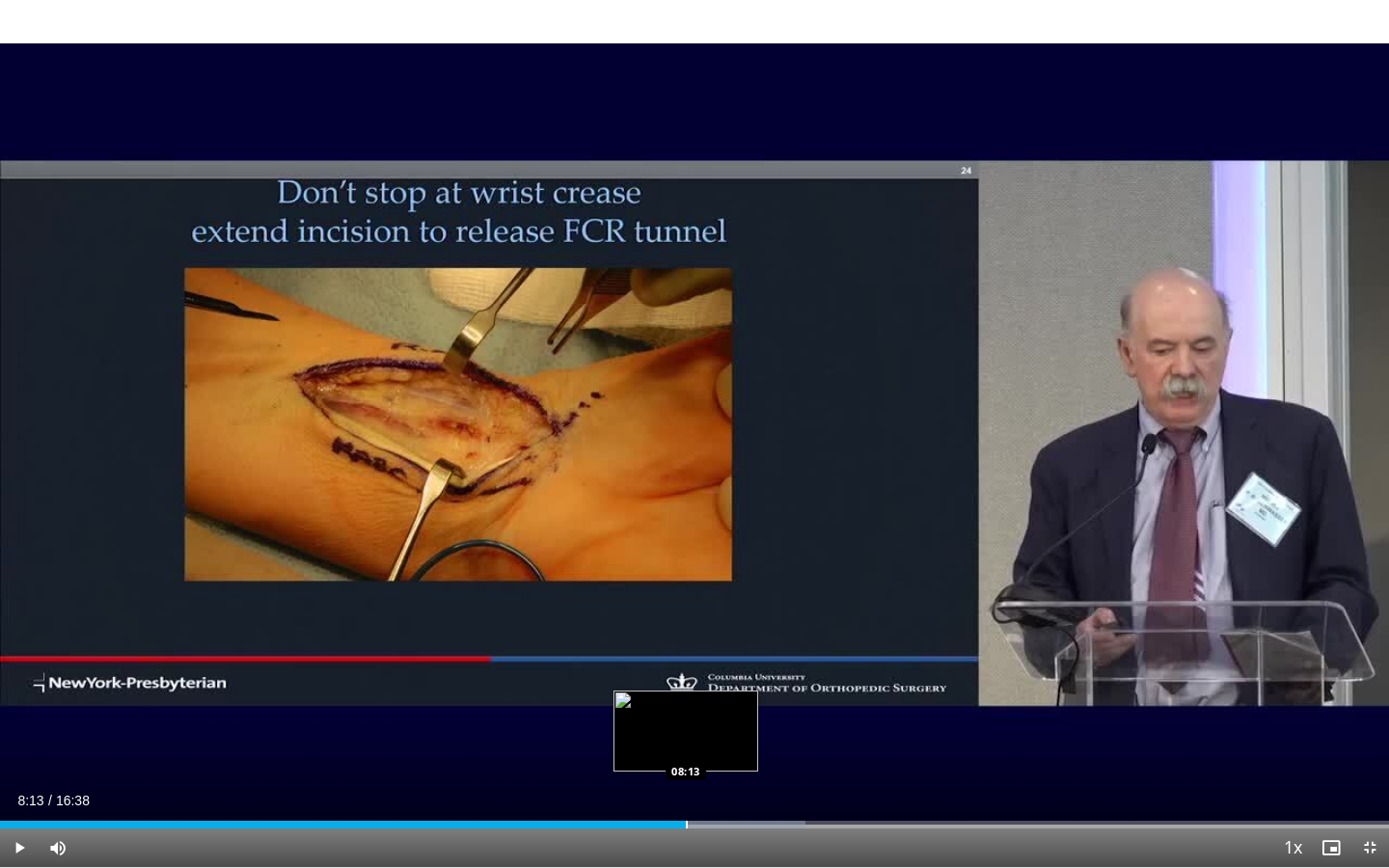 click on "Loaded :  57.96% 08:13 08:13" at bounding box center (694, 819) 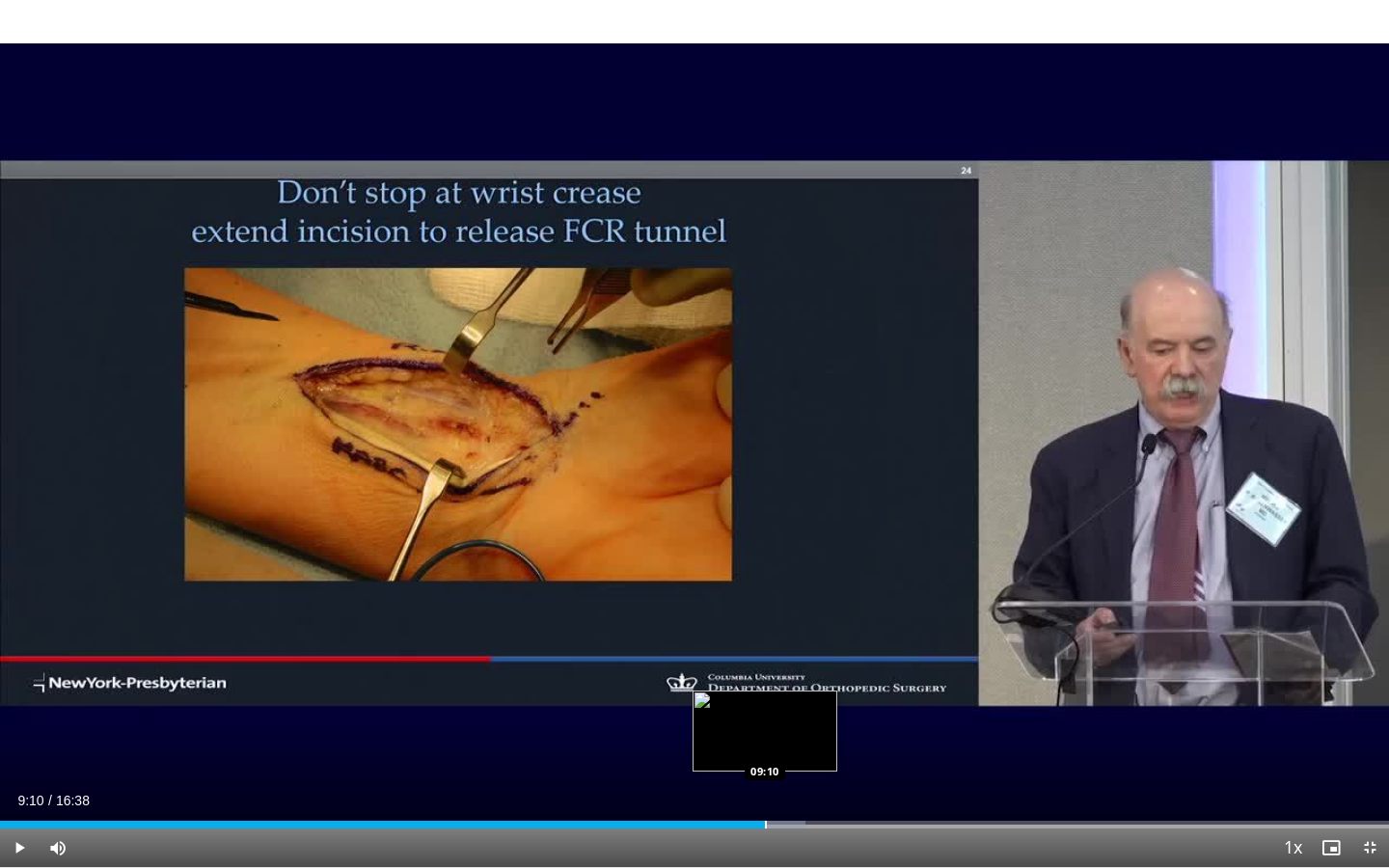 click at bounding box center (766, 825) 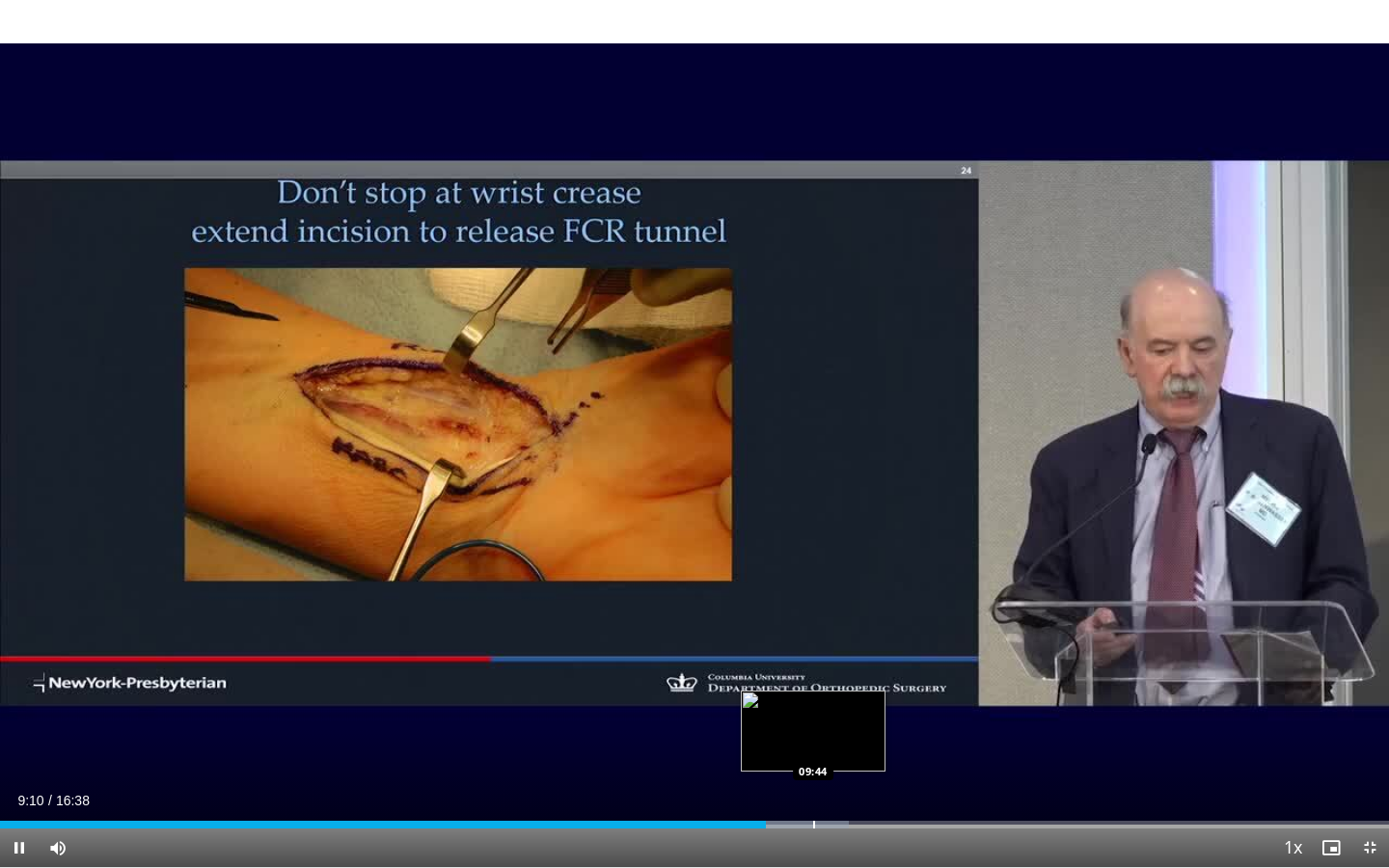 click at bounding box center (814, 825) 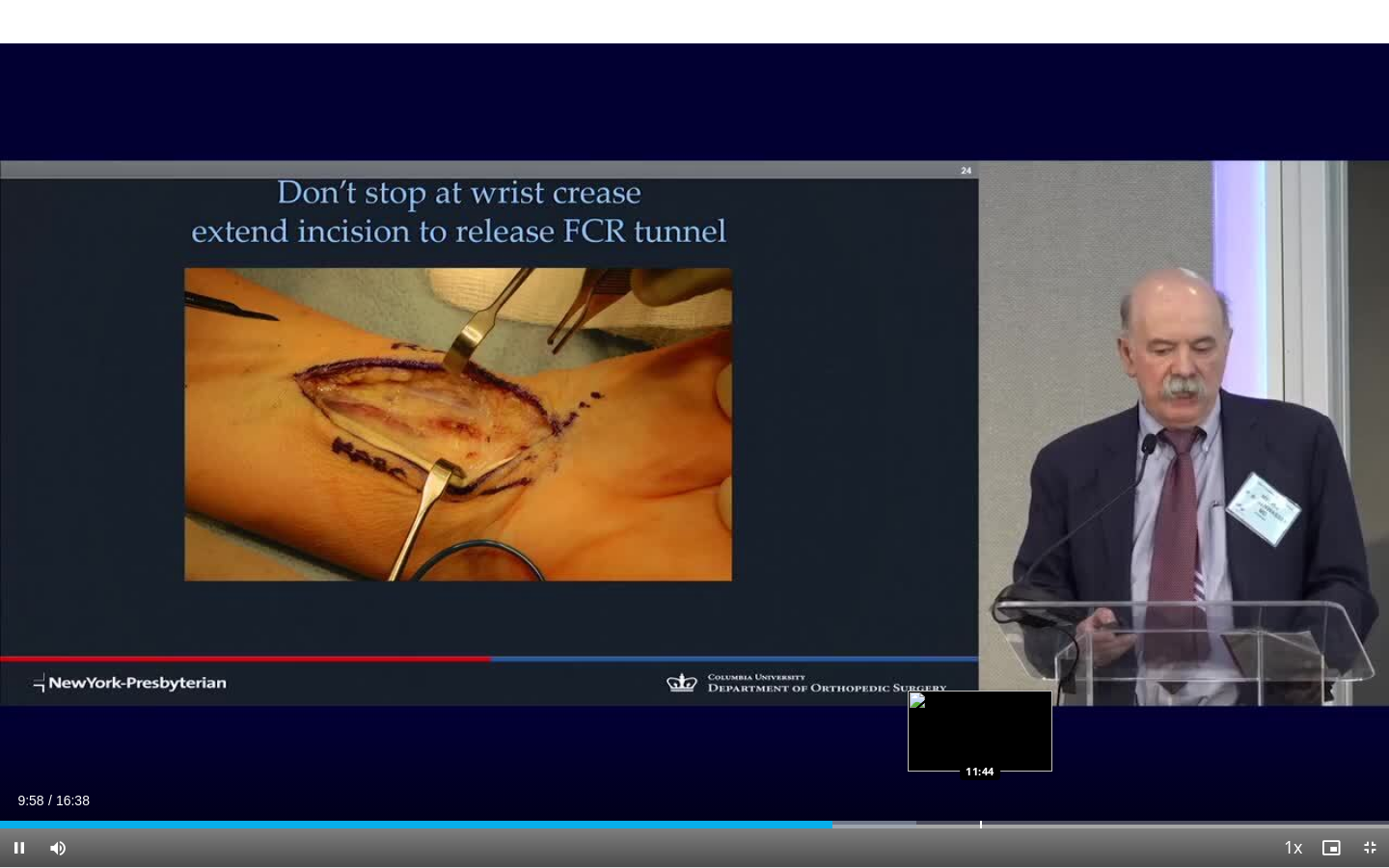 click at bounding box center [981, 825] 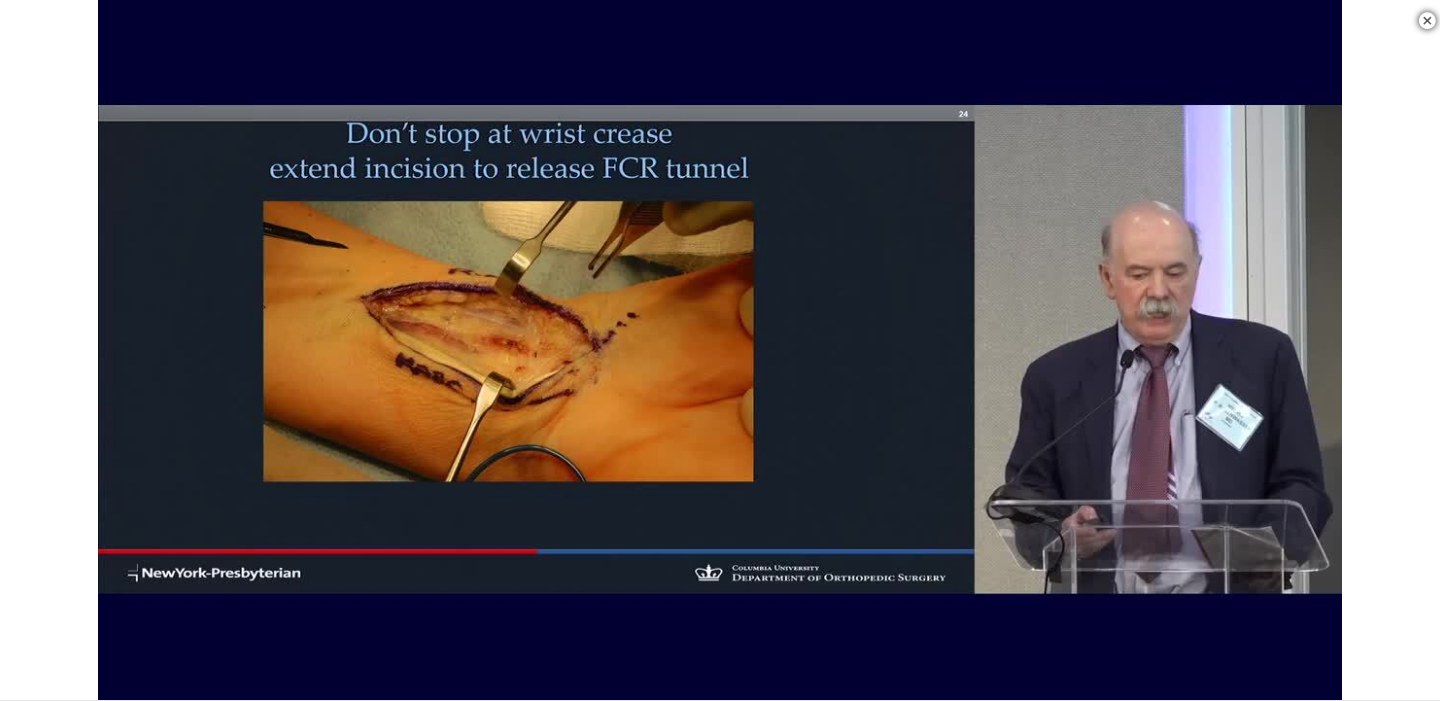 scroll, scrollTop: 2285, scrollLeft: 0, axis: vertical 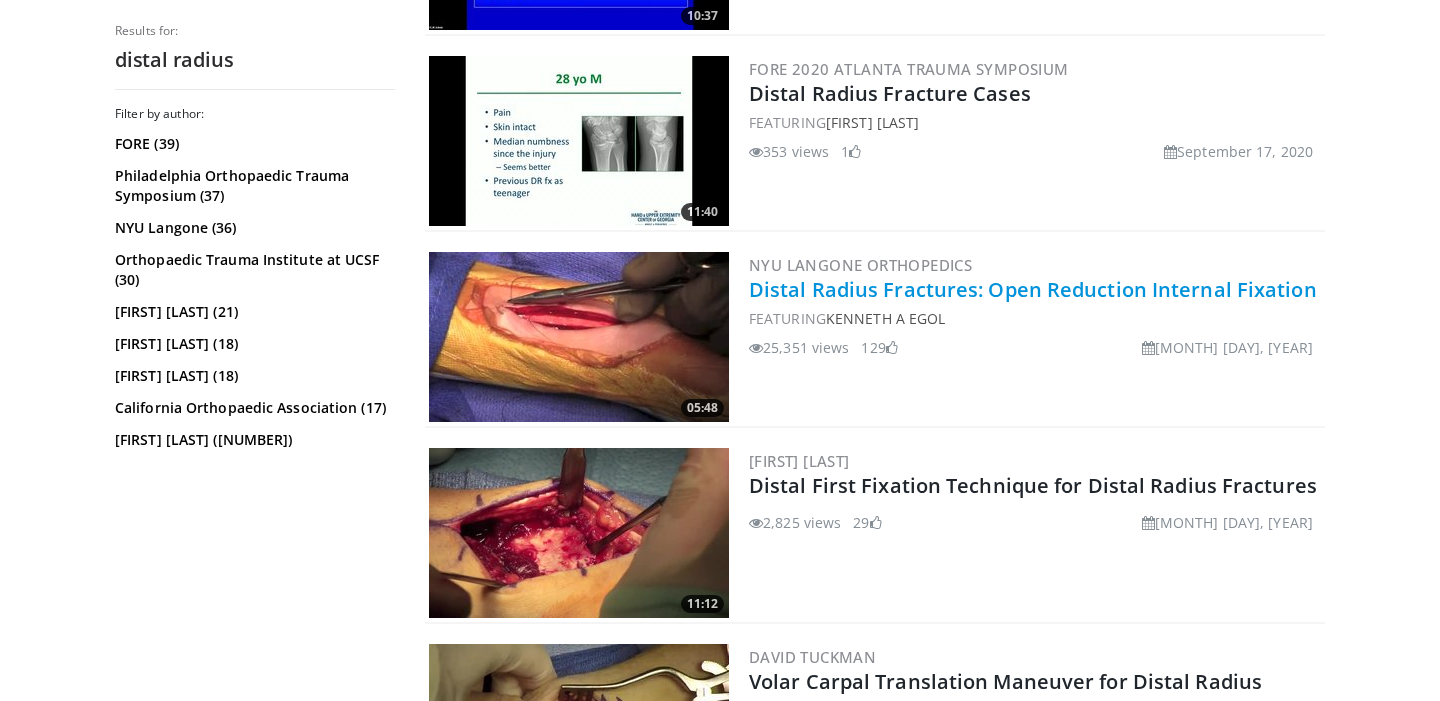 click on "Distal Radius Fractures: Open Reduction Internal Fixation" at bounding box center (1033, 289) 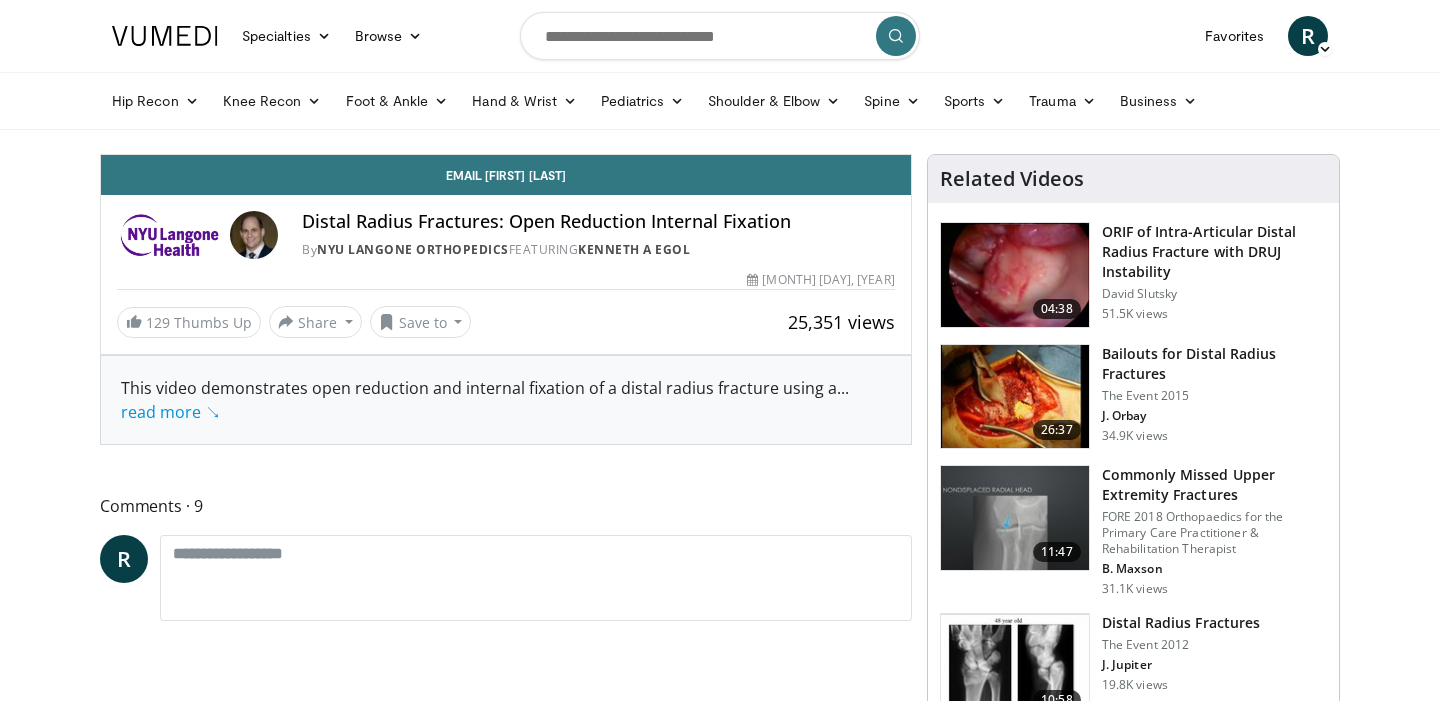 scroll, scrollTop: 0, scrollLeft: 0, axis: both 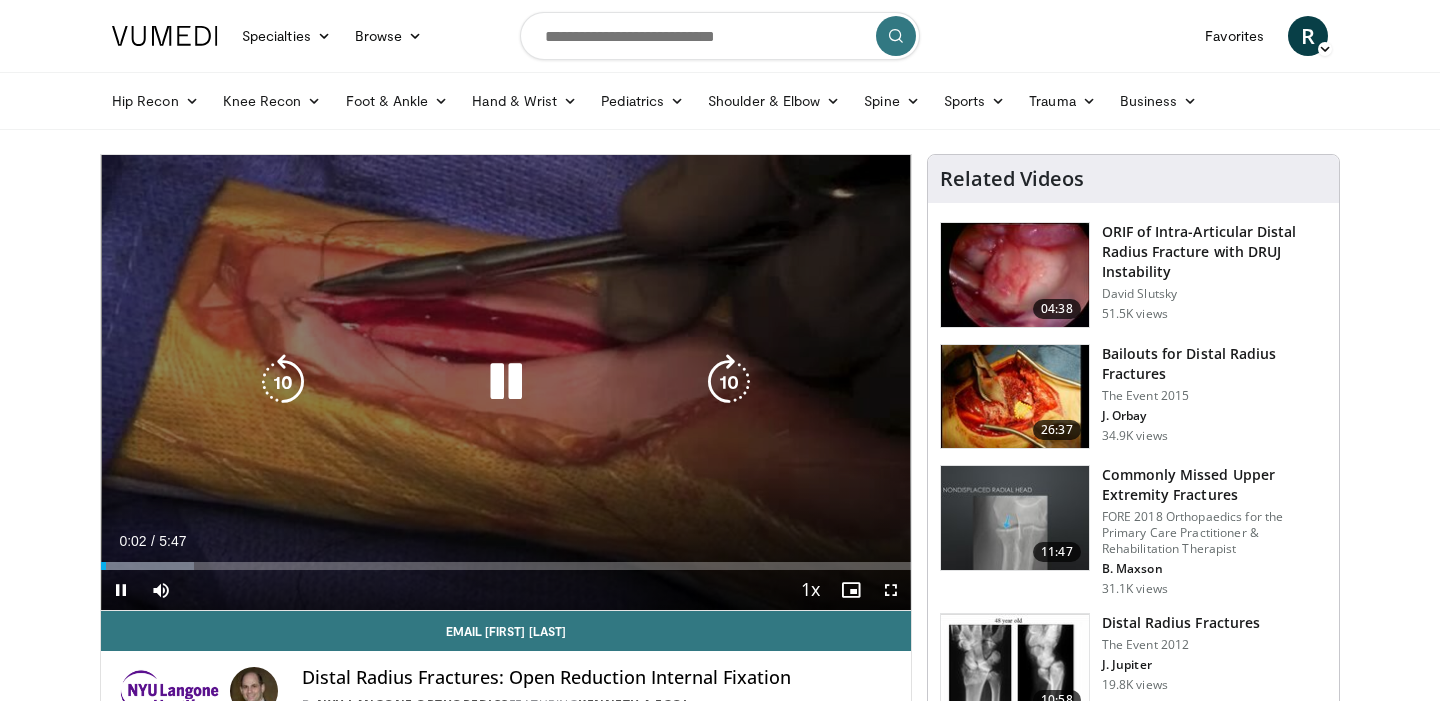 click on "10 seconds
Tap to unmute" at bounding box center [506, 382] 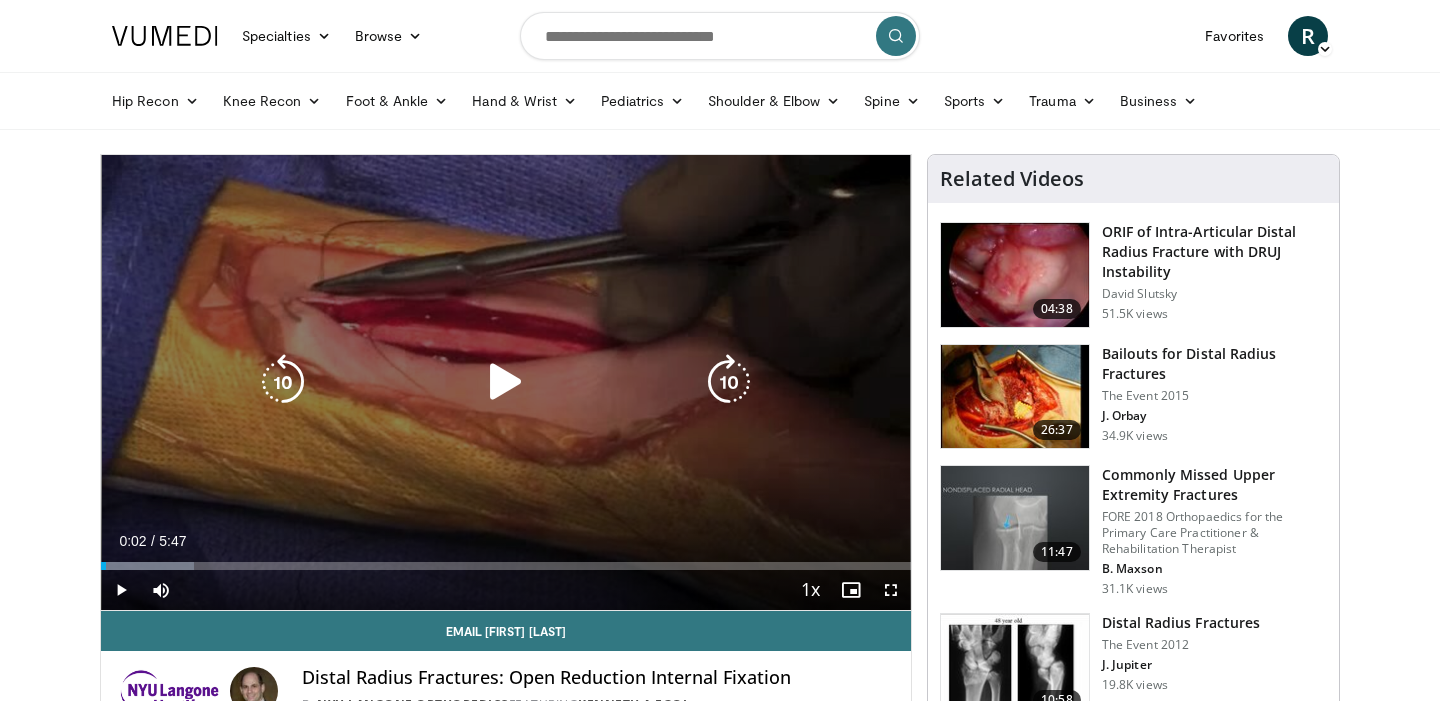 click on "10 seconds
Tap to unmute" at bounding box center [506, 382] 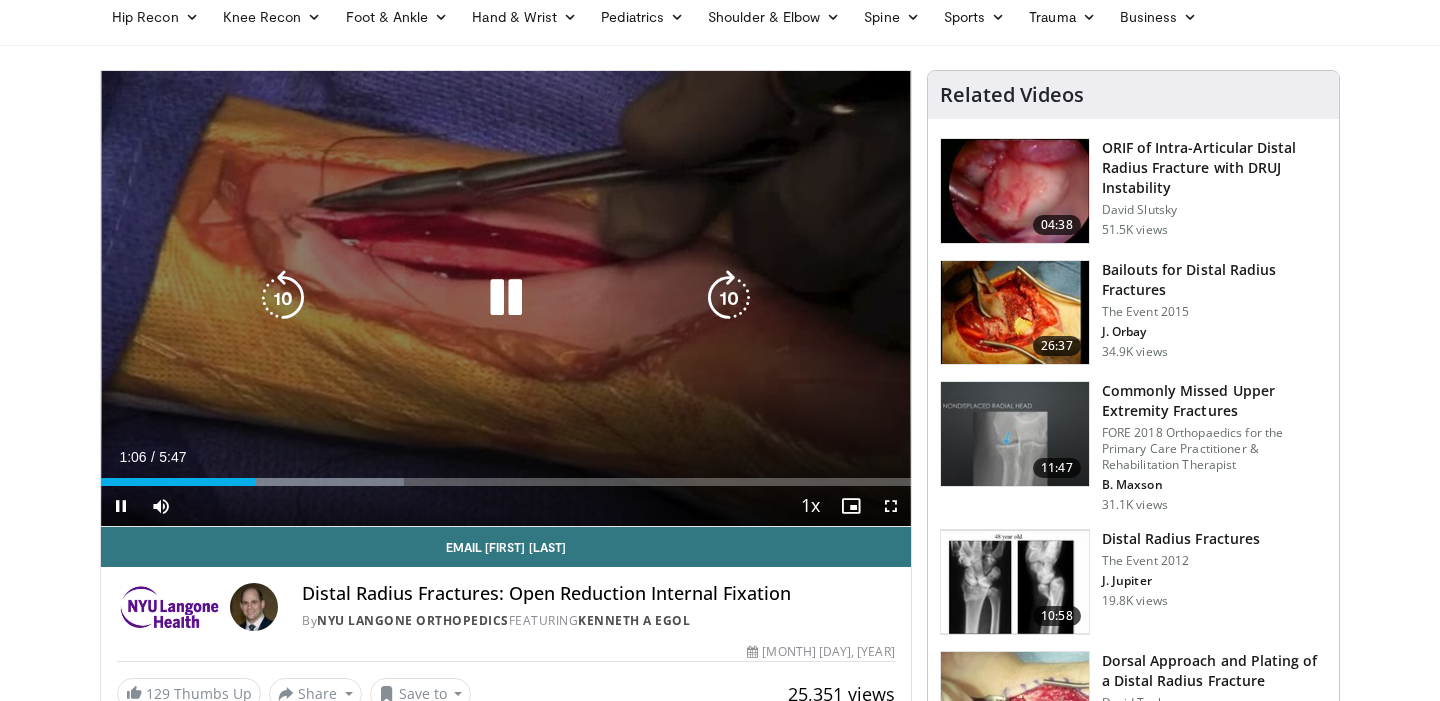 scroll, scrollTop: 86, scrollLeft: 0, axis: vertical 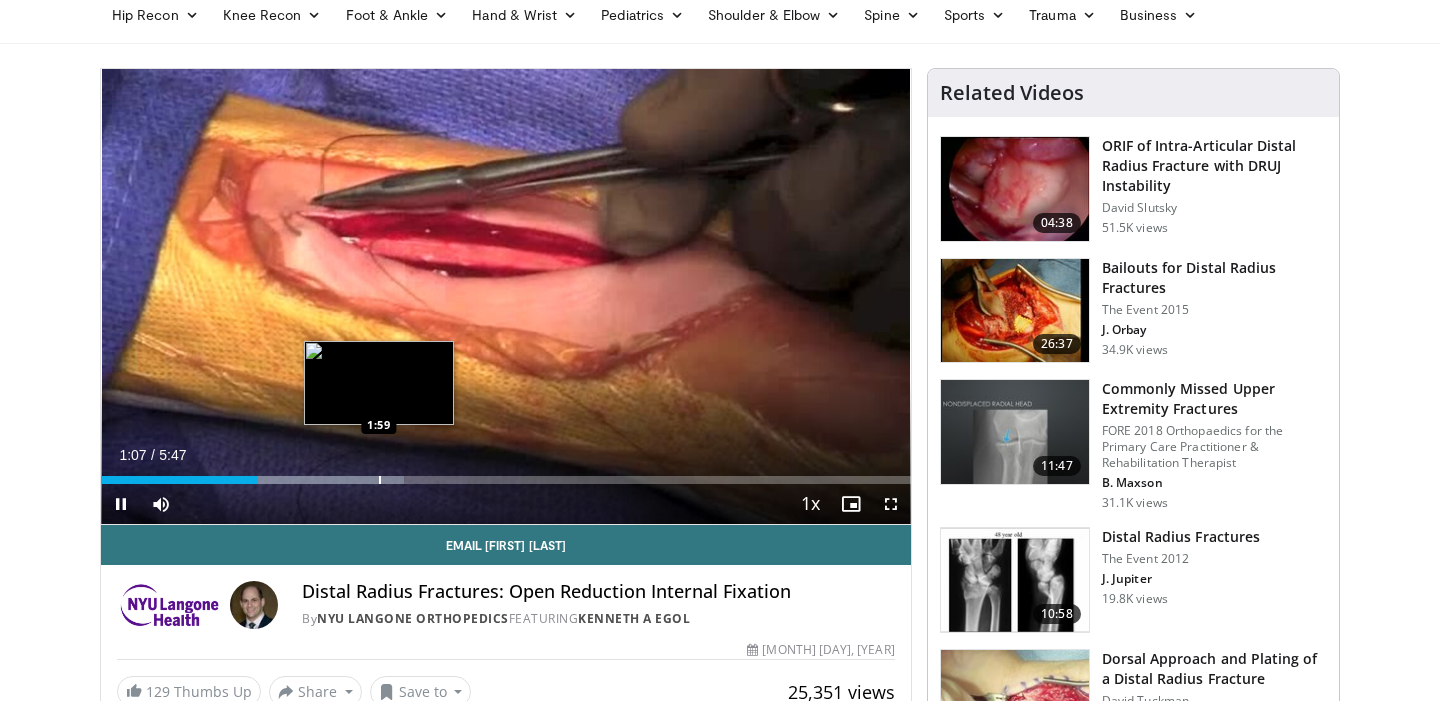 click on "Loaded :  37.38% 1:07 1:59" at bounding box center [506, 474] 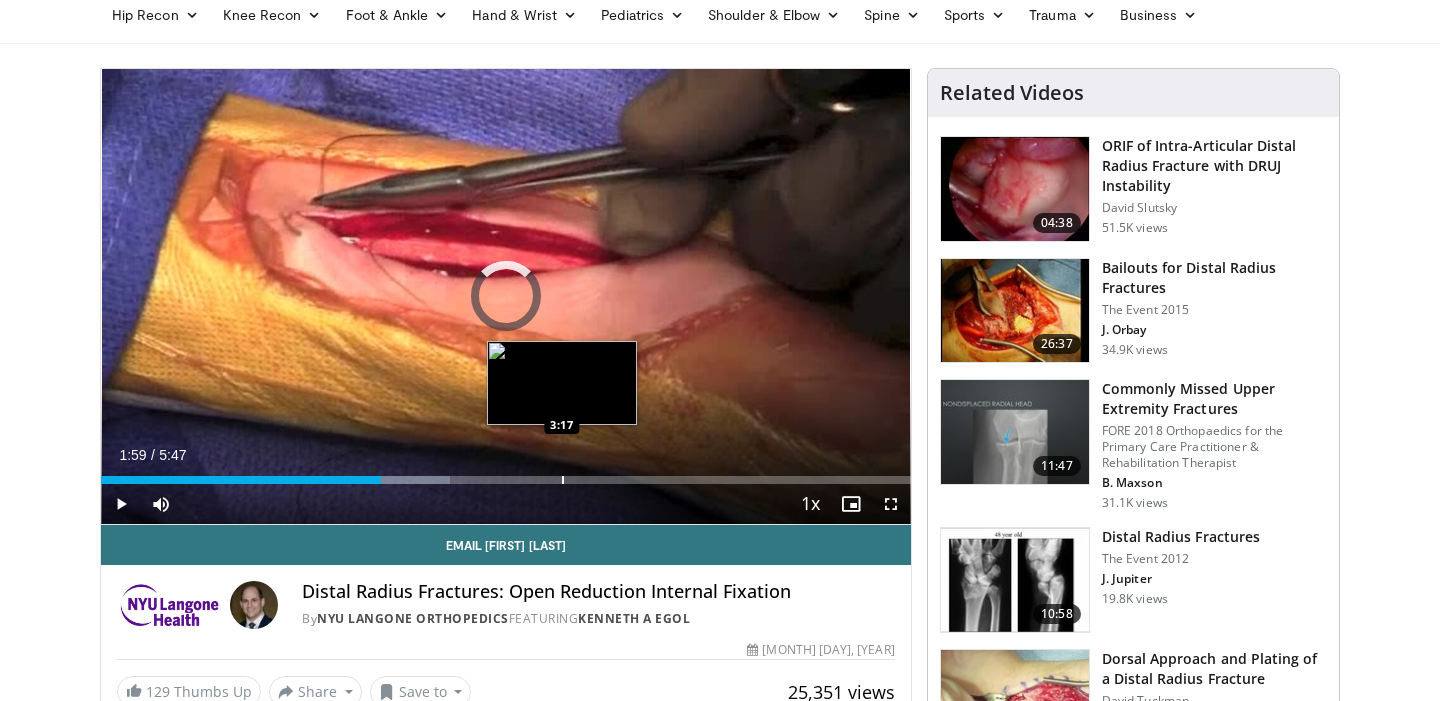 click at bounding box center (563, 480) 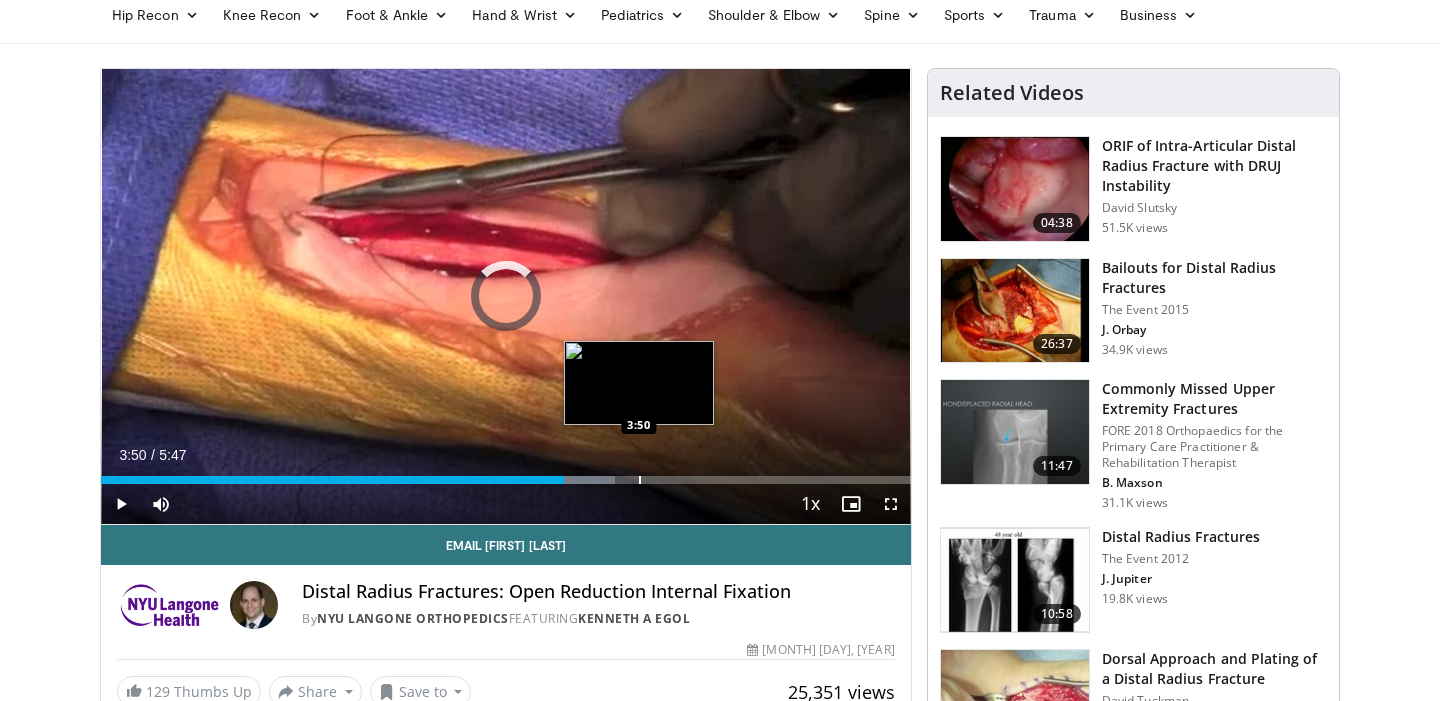 click on "Loaded :  63.45% 3:18 3:50" at bounding box center [506, 474] 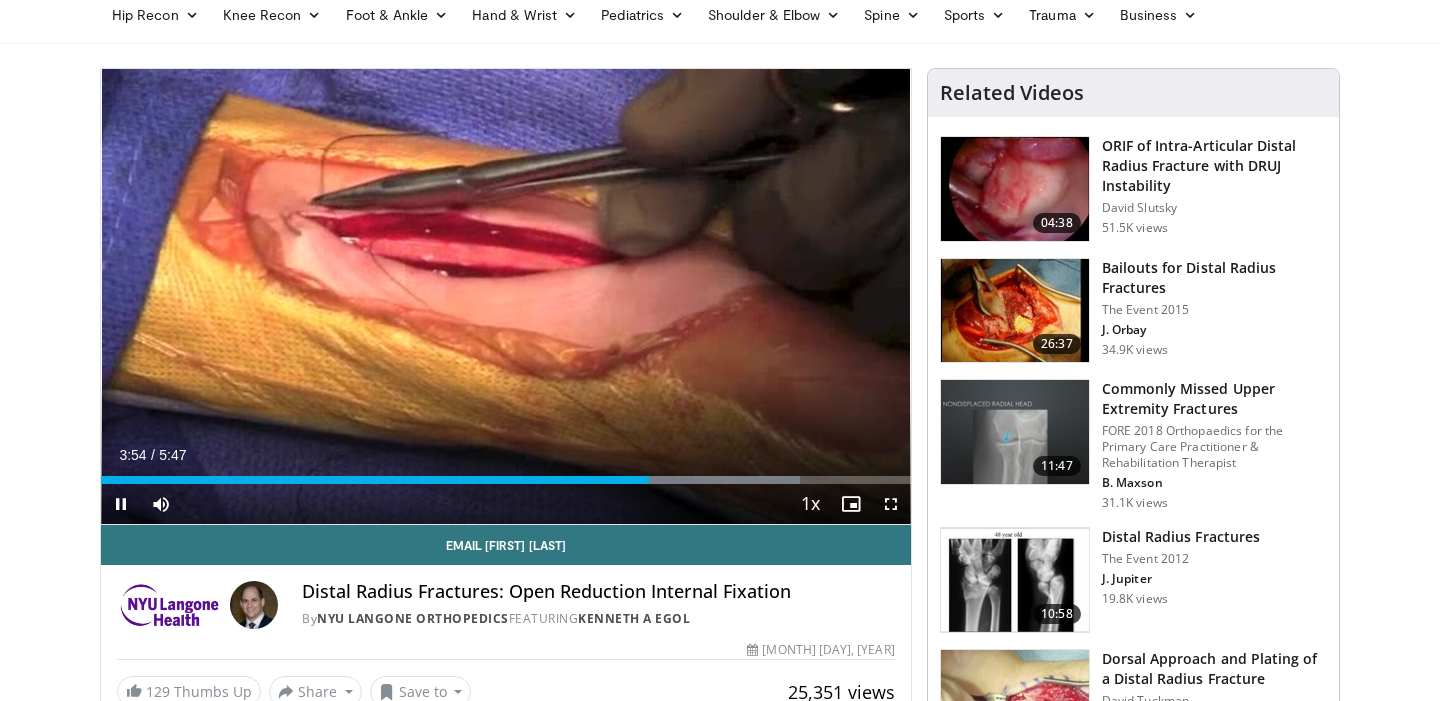 click on "Current Time  3:54 / Duration  5:47 Pause Skip Backward Skip Forward Mute Loaded :  86.28% 3:54 3:35 Stream Type  LIVE Seek to live, currently behind live LIVE   1x Playback Rate 0.5x 0.75x 1x , selected 1.25x 1.5x 1.75x 2x Chapters Chapters Descriptions descriptions off , selected Captions captions settings , opens captions settings dialog captions off , selected Audio Track en (Main) , selected Fullscreen Enable picture-in-picture mode" at bounding box center (506, 504) 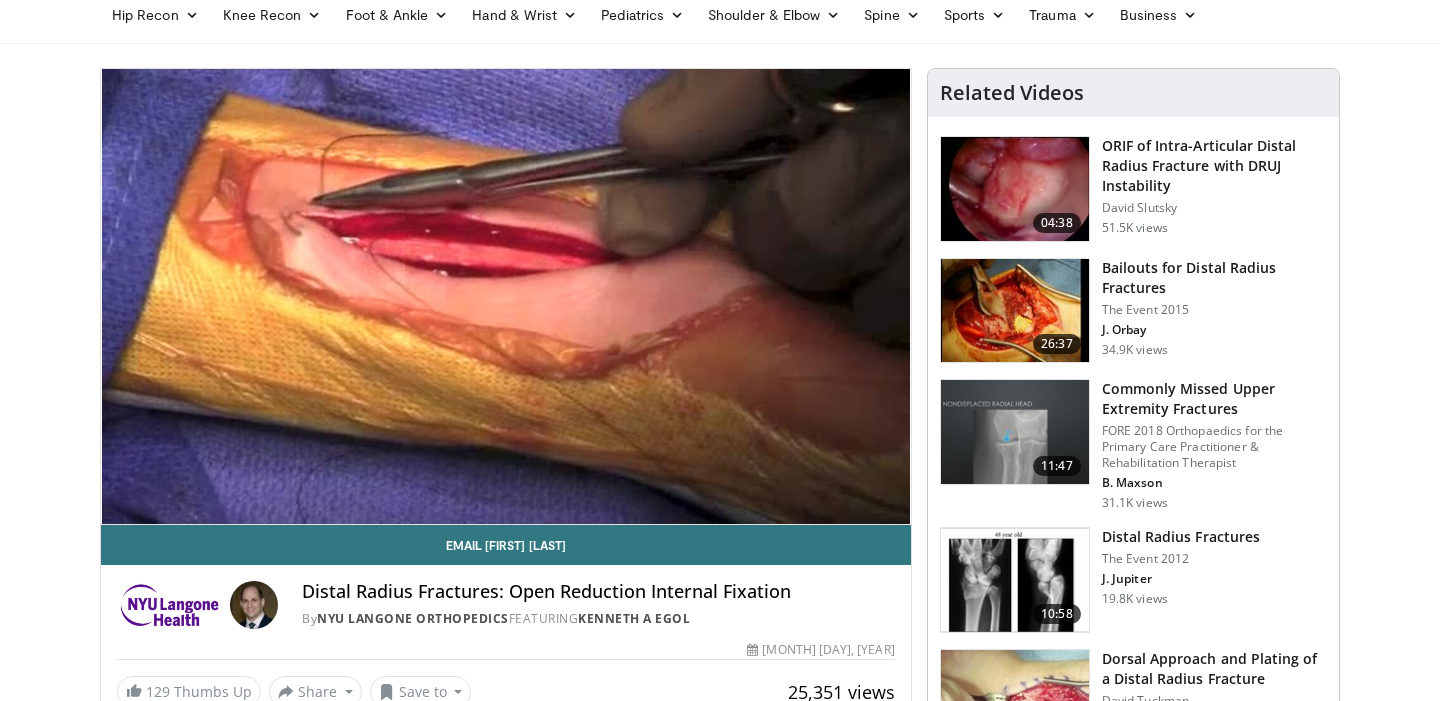 click on "Loaded :  86.28% 3:55 3:35" at bounding box center (506, 520) 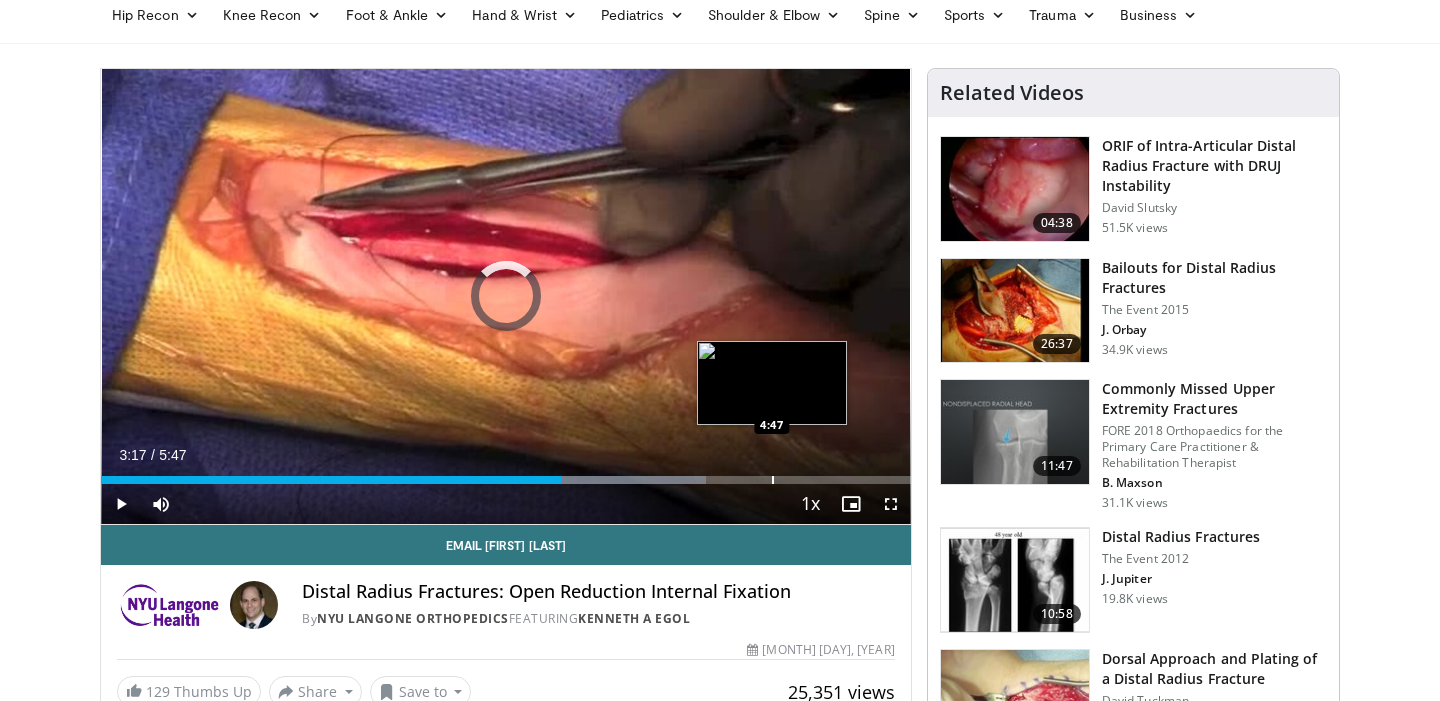 click on "Loaded :  74.78% 4:47 4:47" at bounding box center [506, 474] 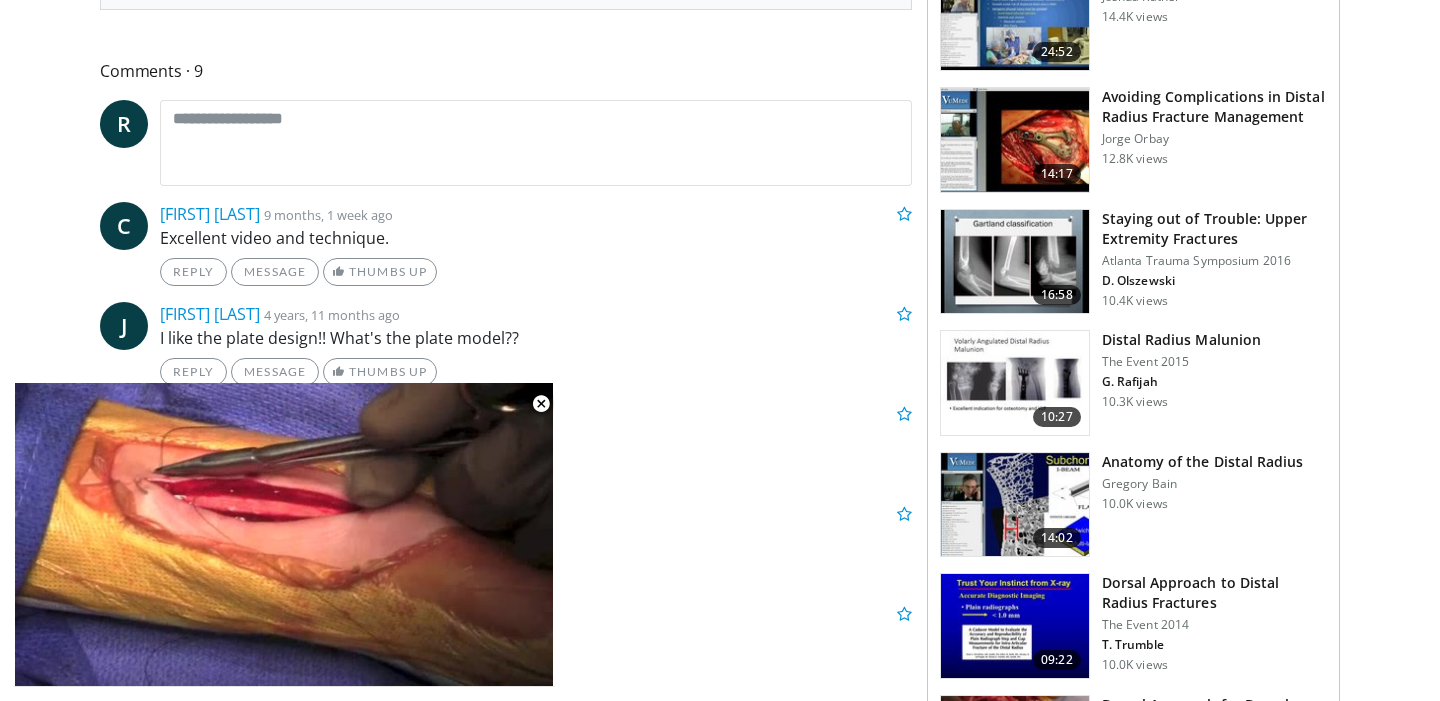 scroll, scrollTop: 1391, scrollLeft: 0, axis: vertical 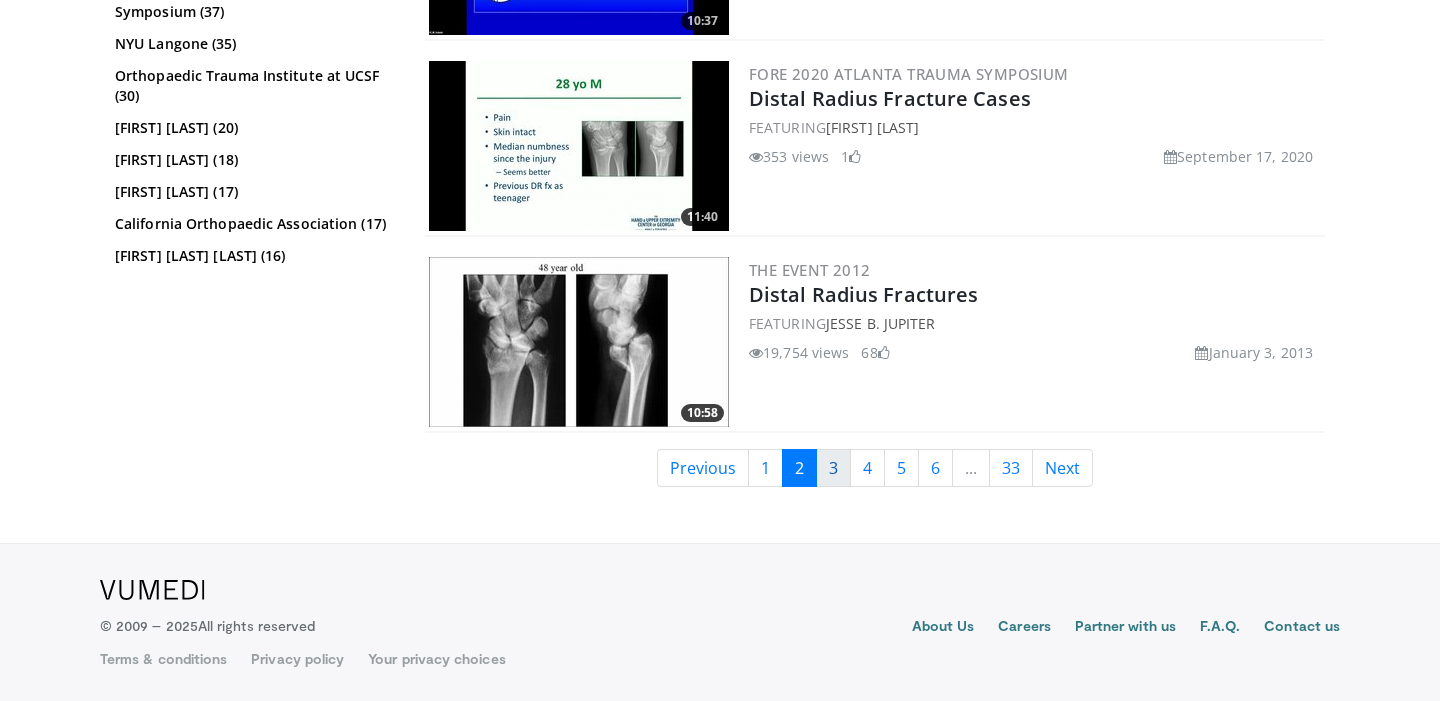 click on "3" at bounding box center [833, 468] 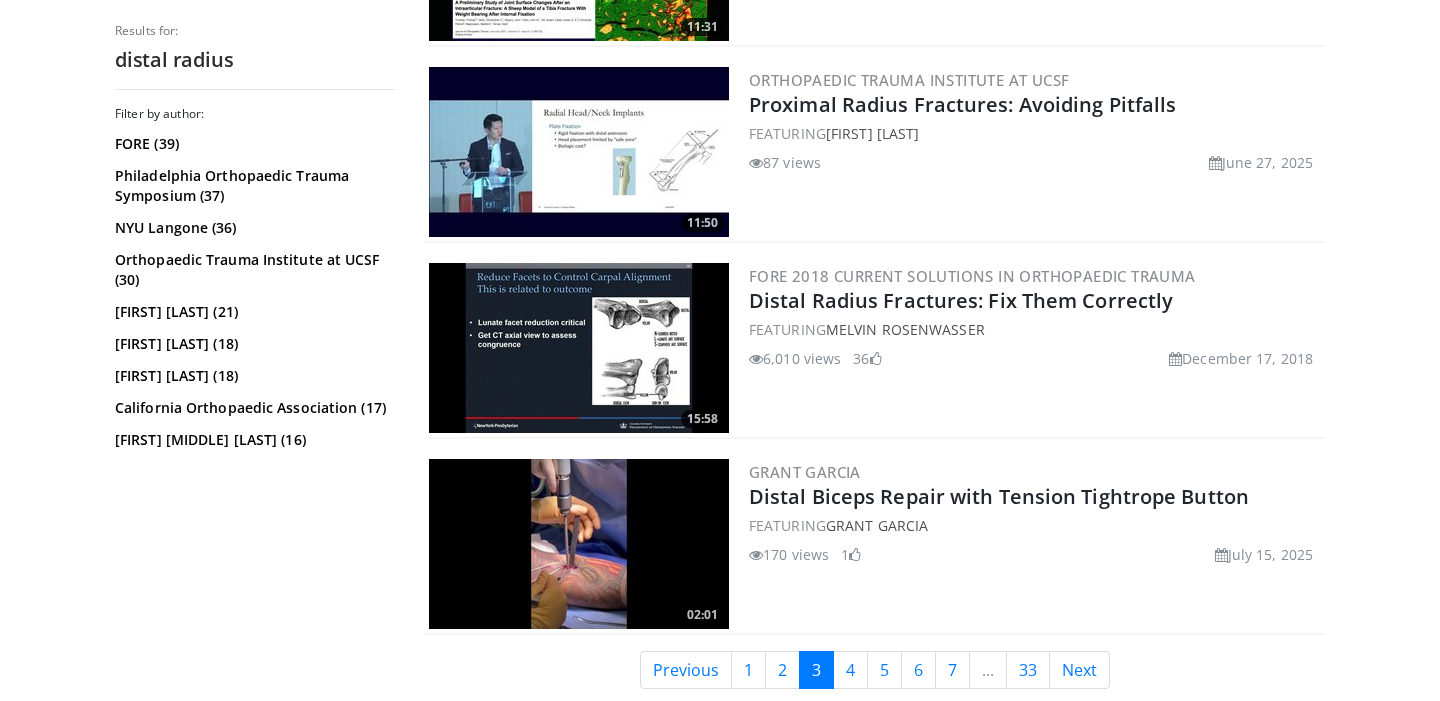 scroll, scrollTop: 5065, scrollLeft: 0, axis: vertical 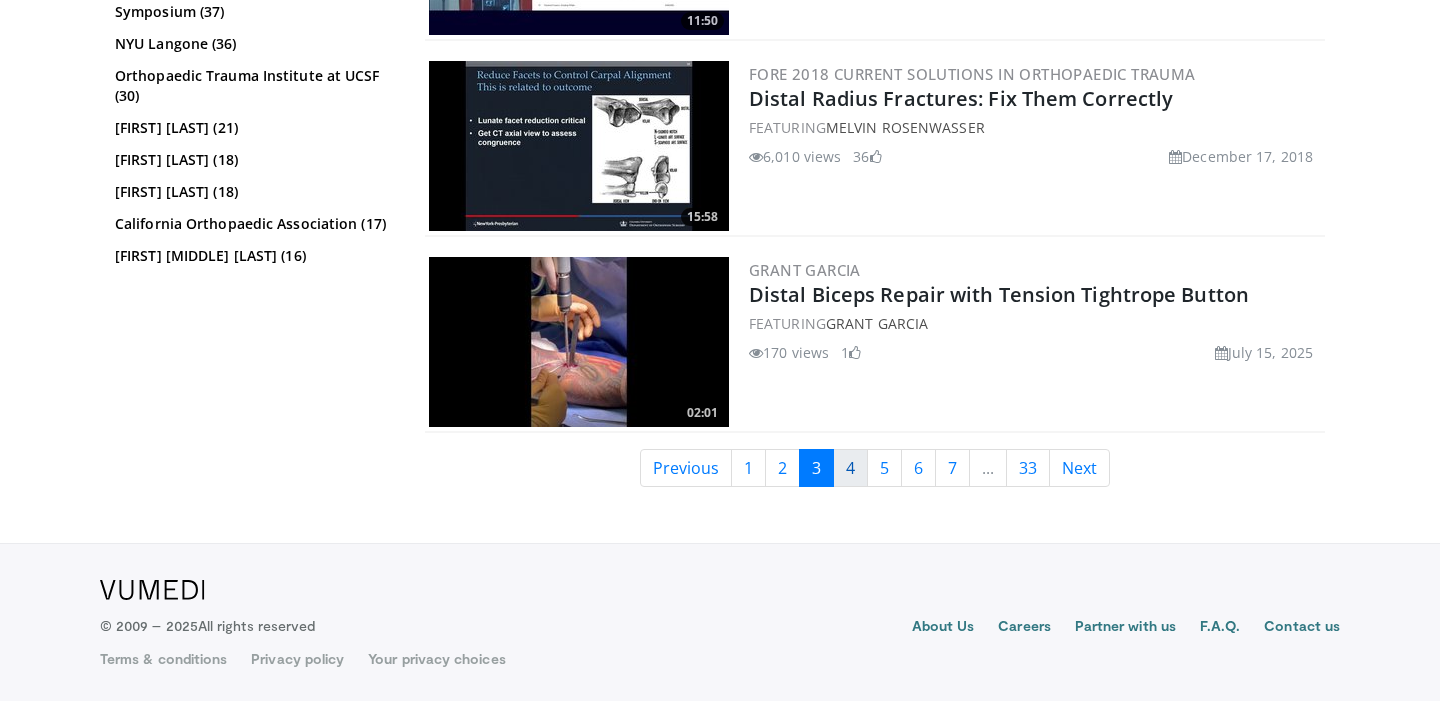 click on "4" at bounding box center [850, 468] 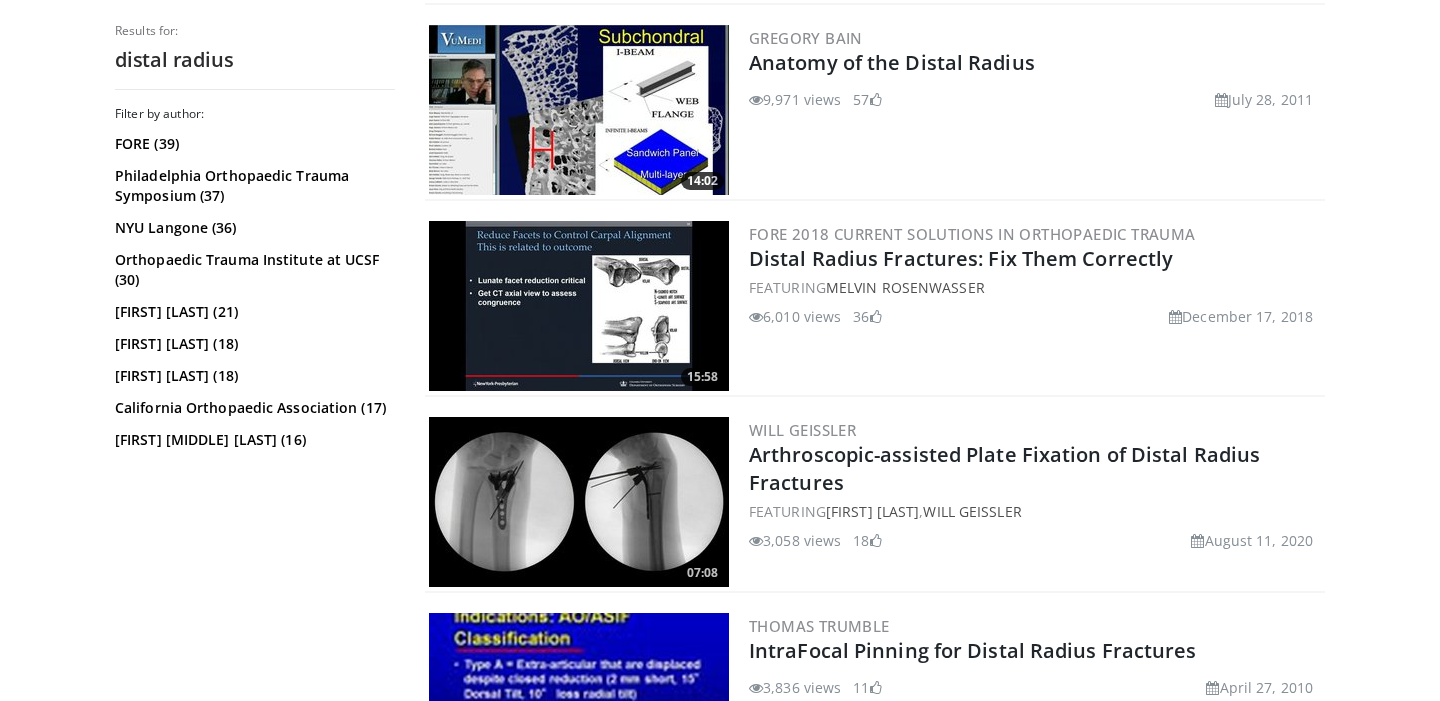 scroll, scrollTop: 1286, scrollLeft: 0, axis: vertical 